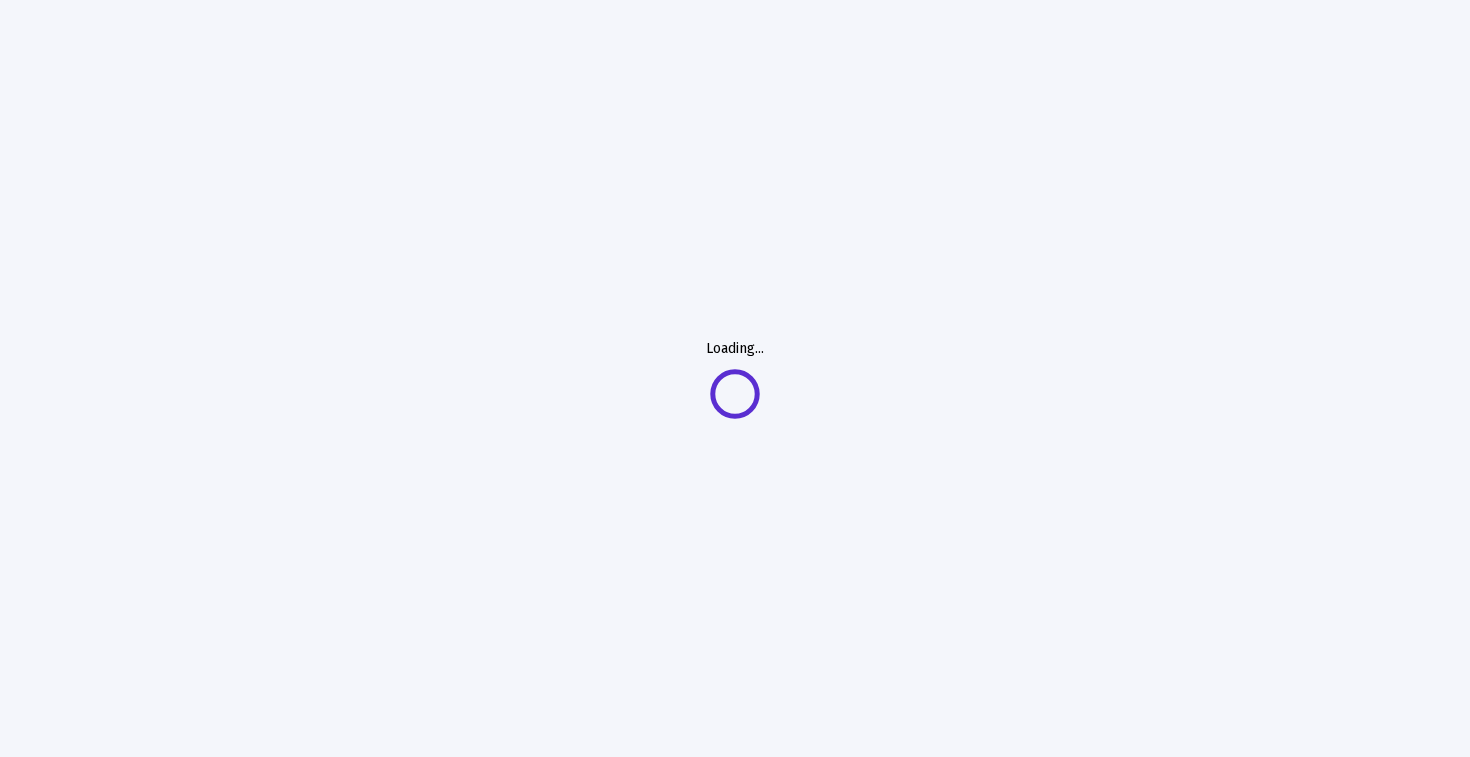 scroll, scrollTop: 0, scrollLeft: 0, axis: both 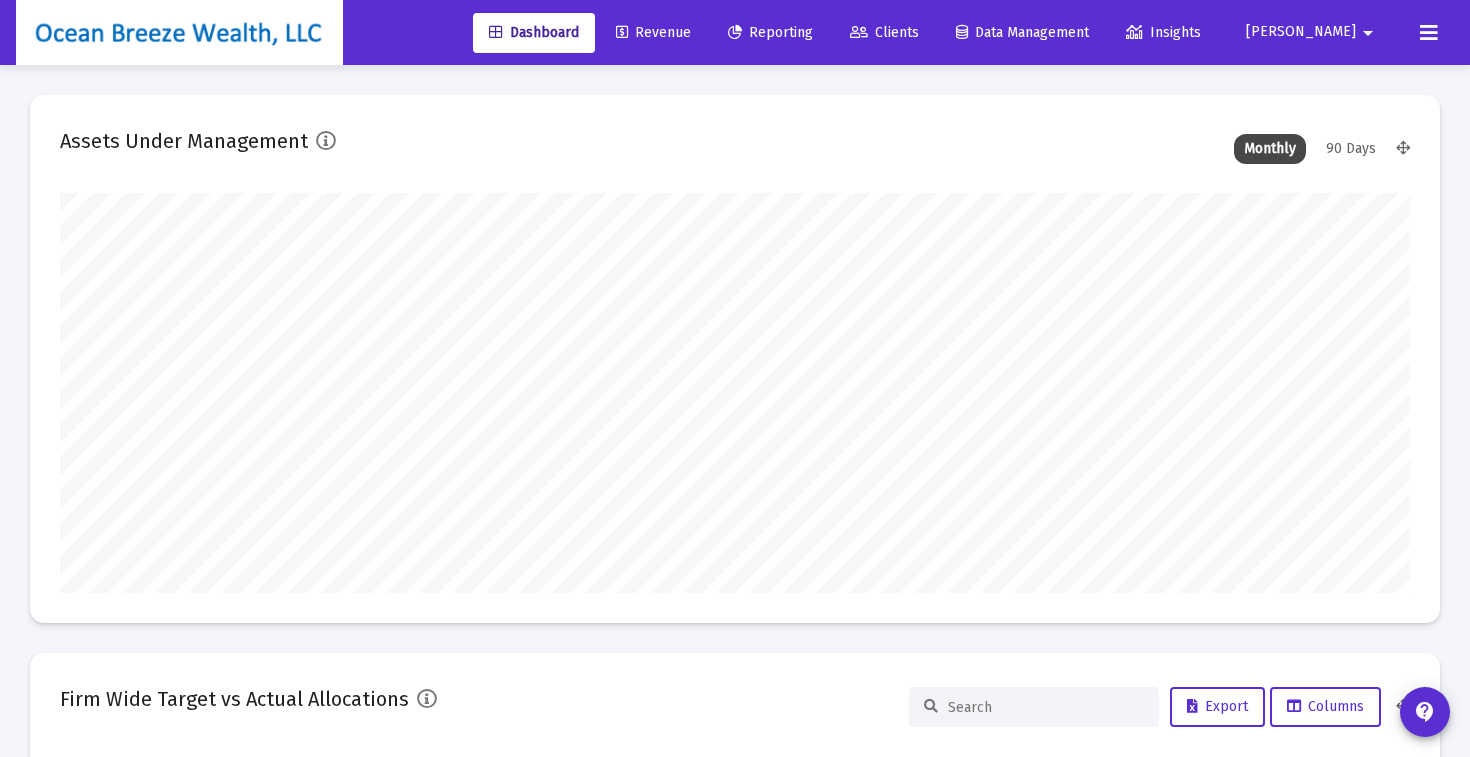 type on "[DATE]" 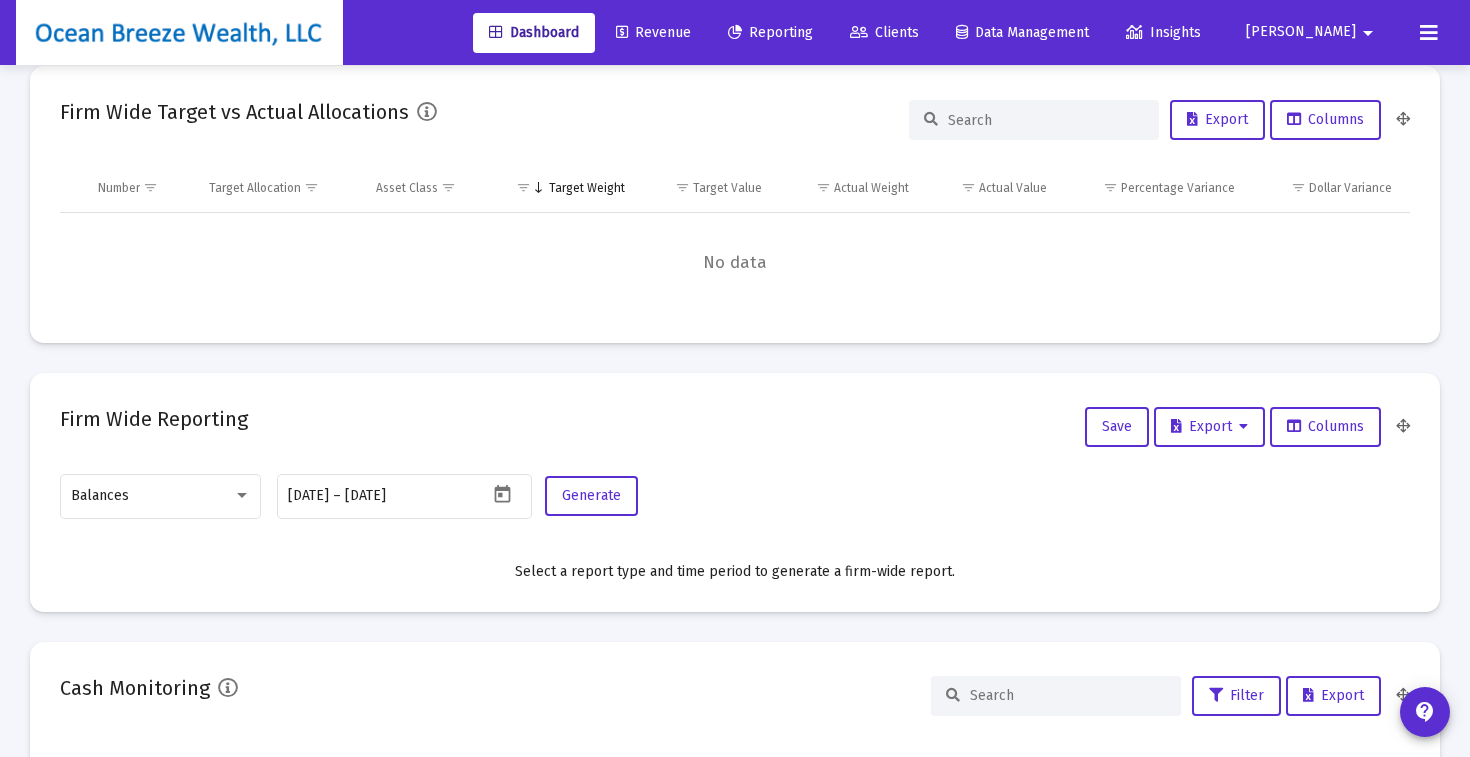 scroll, scrollTop: 0, scrollLeft: 0, axis: both 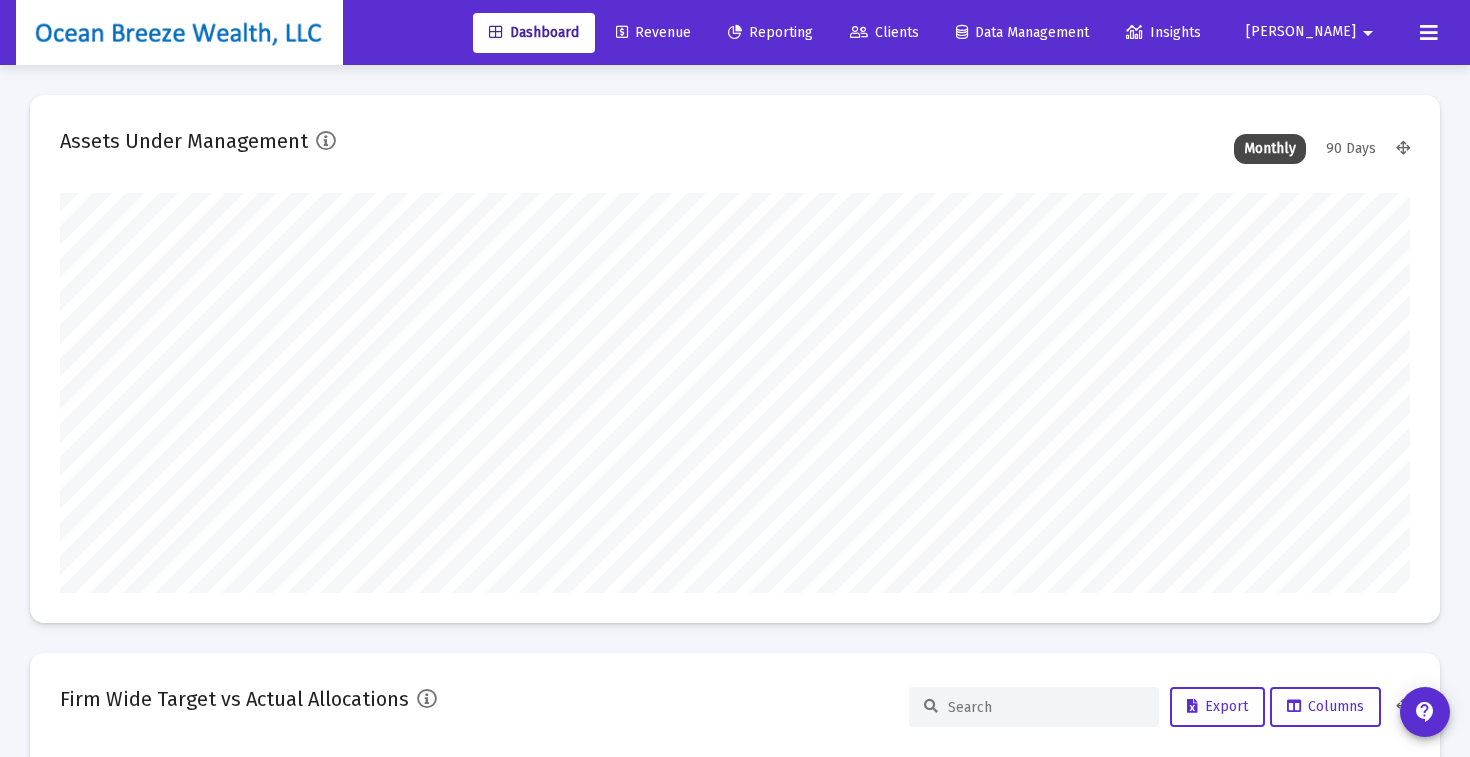 click on "Revenue" 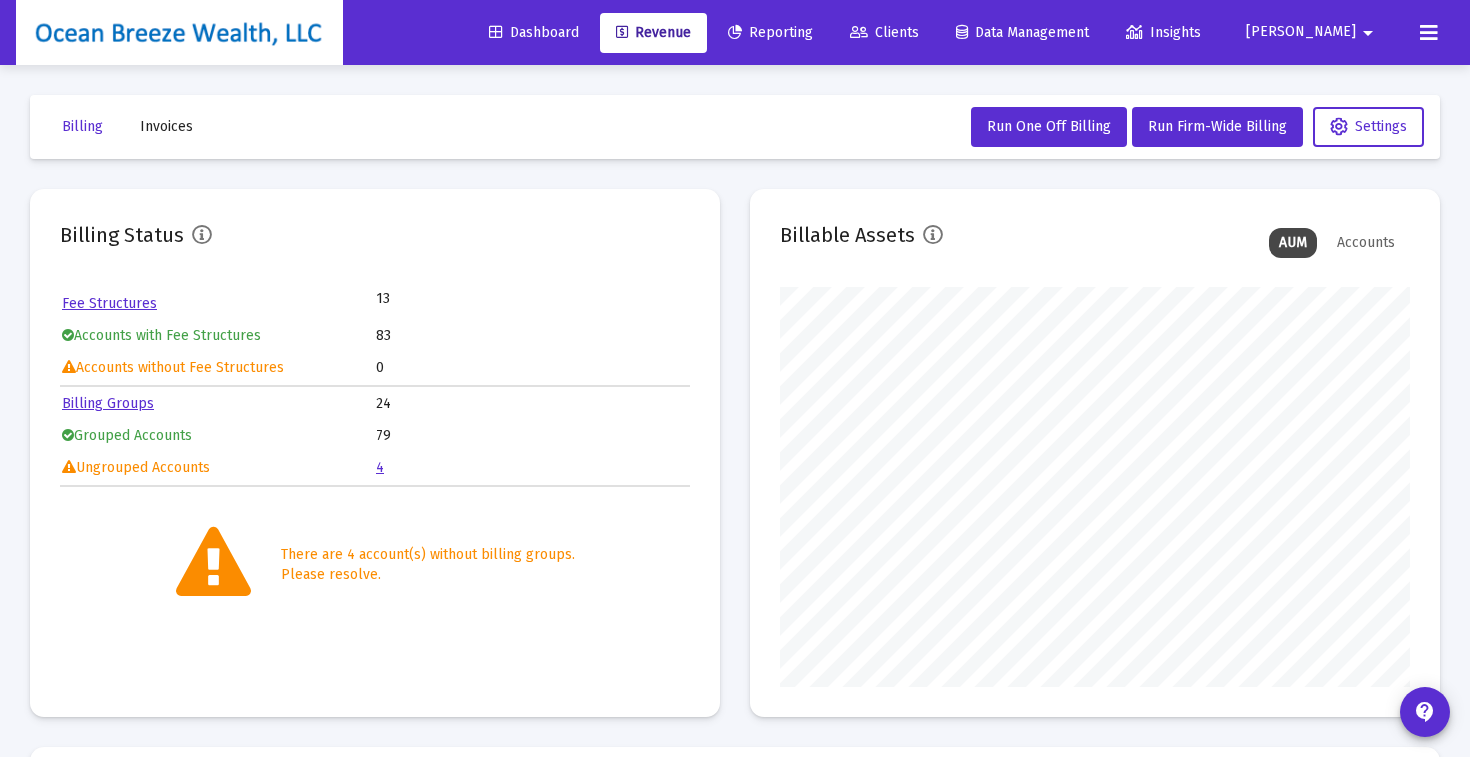 scroll, scrollTop: 999600, scrollLeft: 999370, axis: both 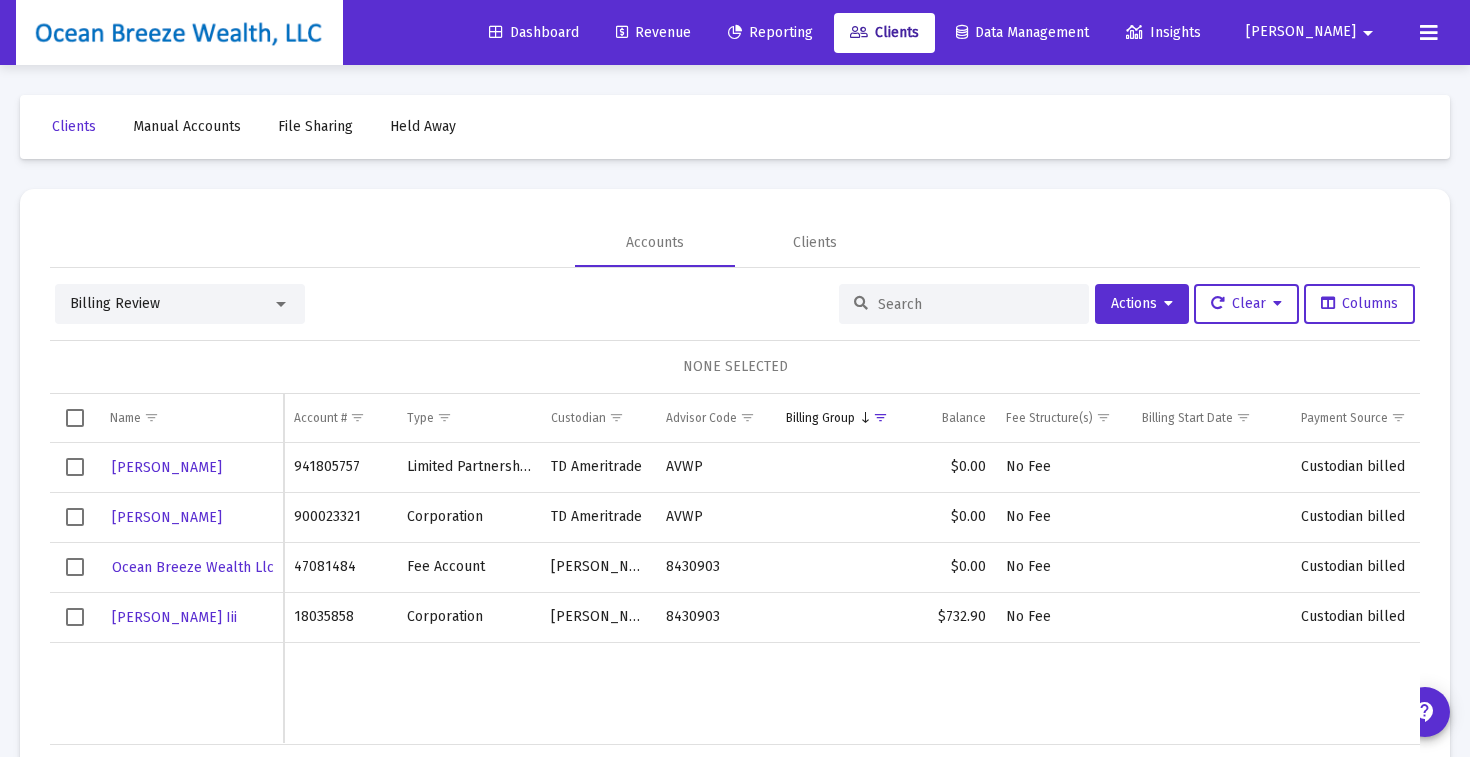 click on "Revenue" 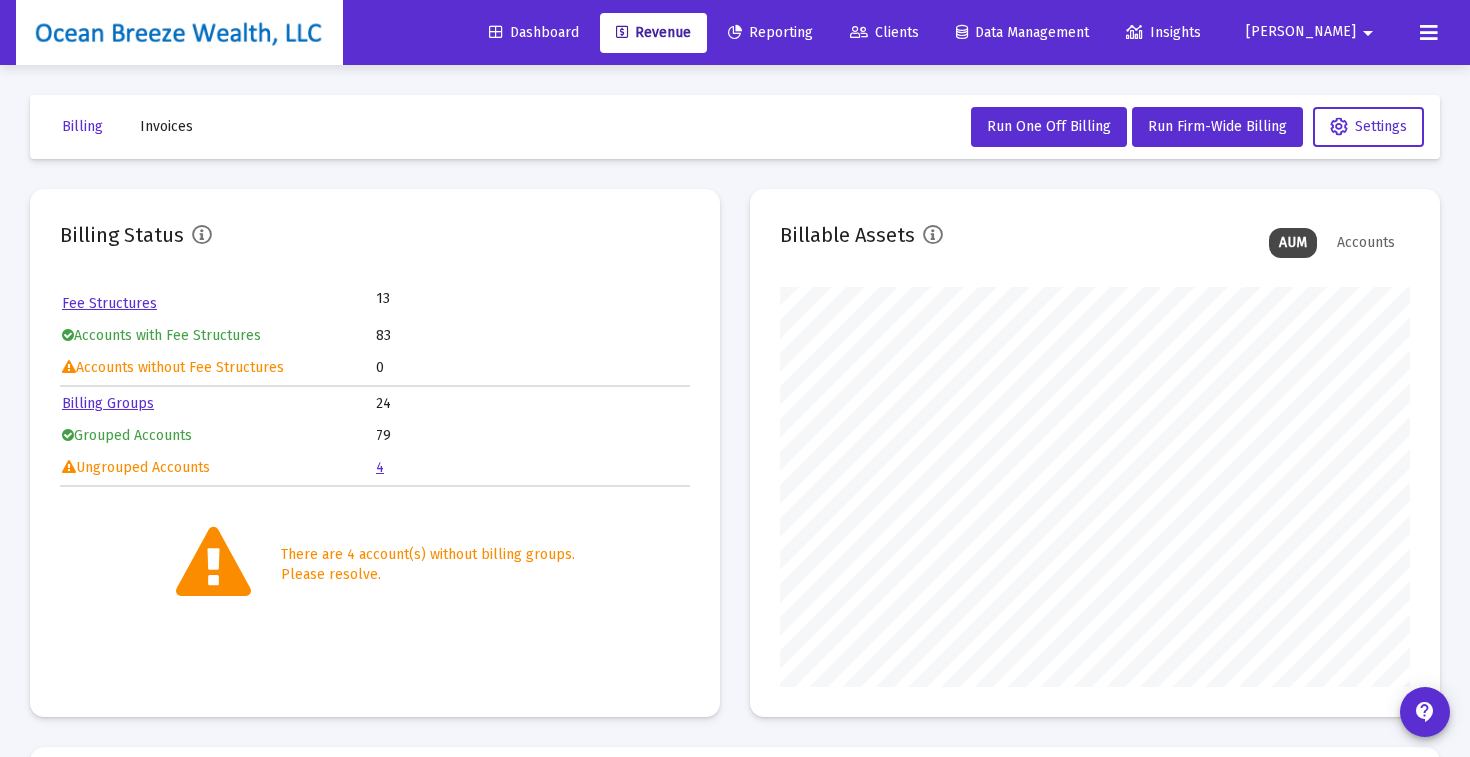 scroll, scrollTop: 999600, scrollLeft: 999370, axis: both 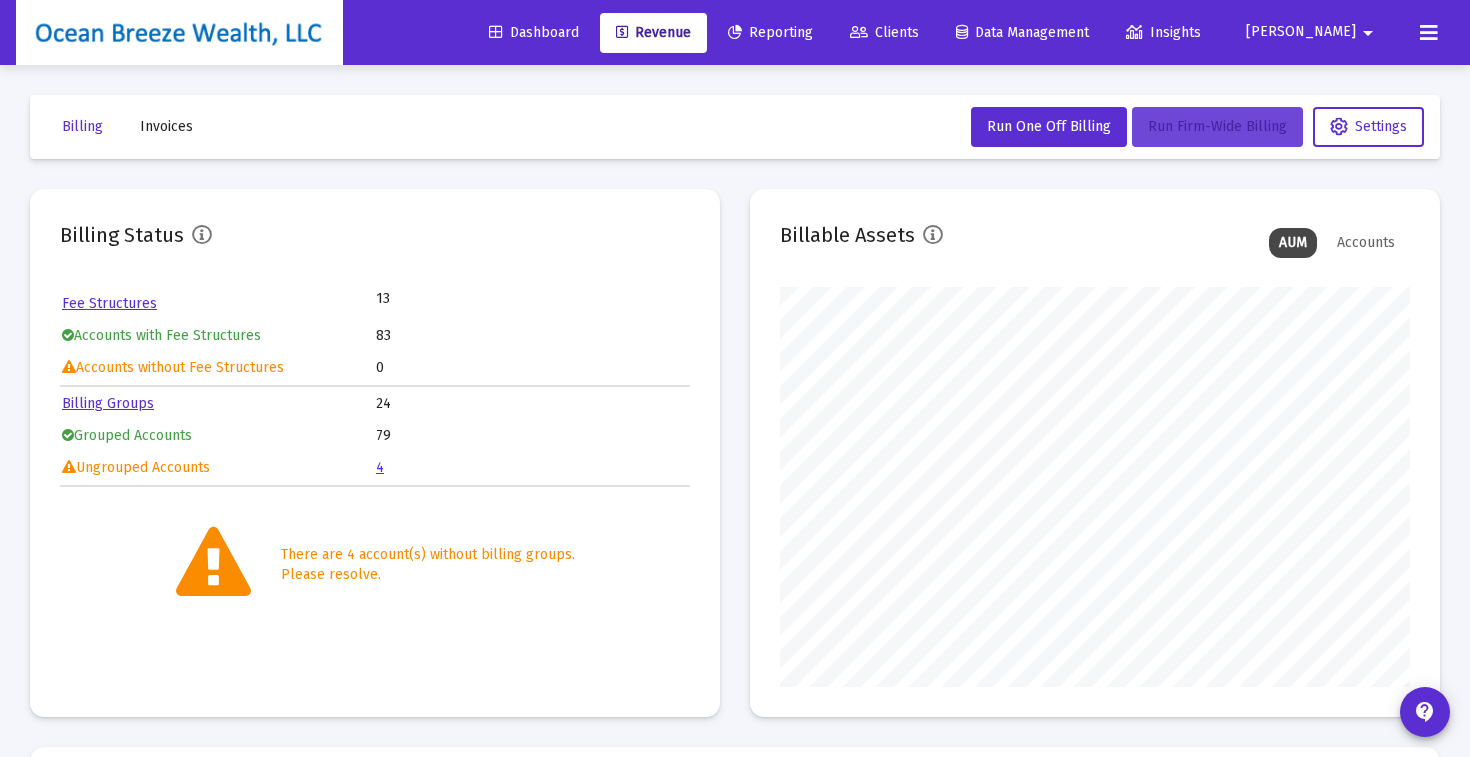 click on "Run Firm-Wide Billing" 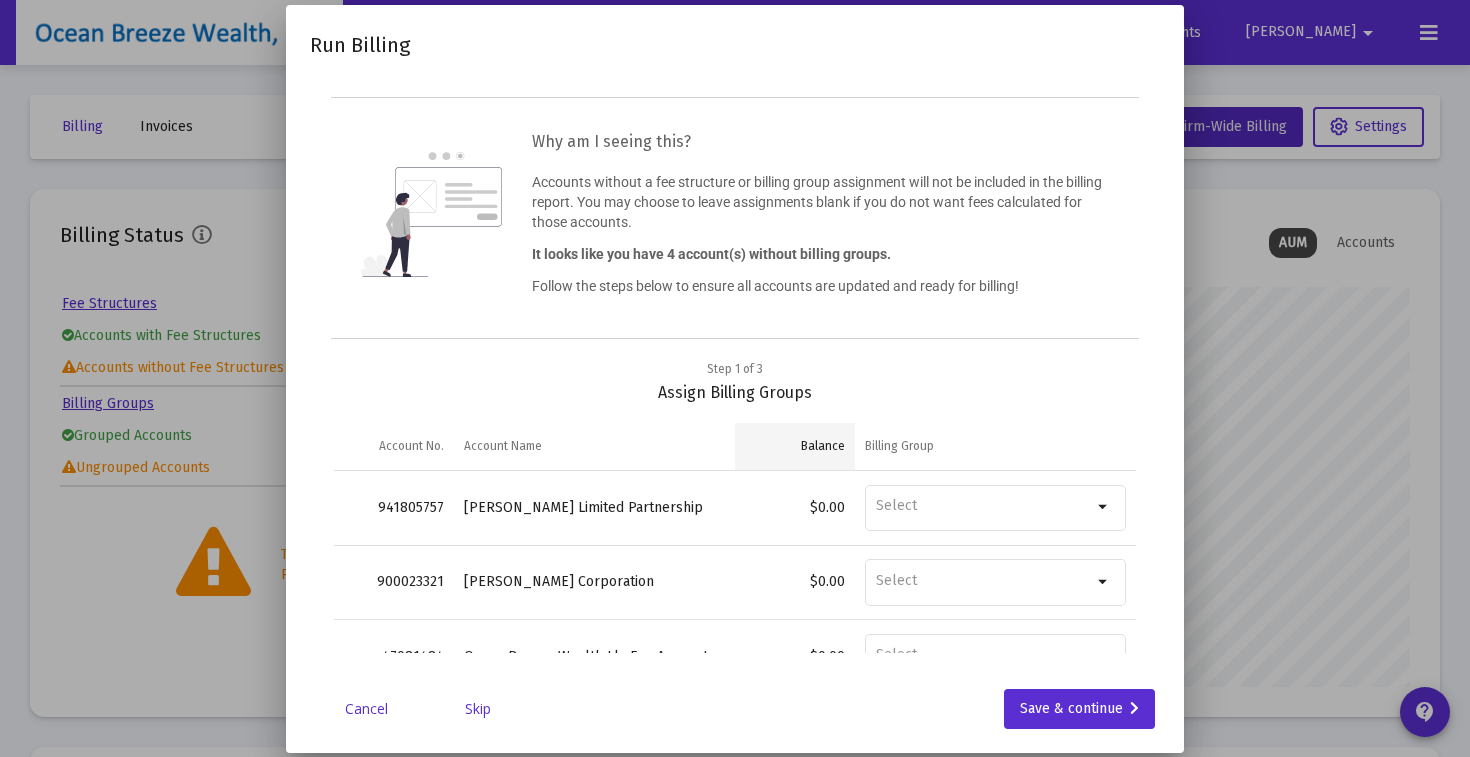 scroll, scrollTop: 70, scrollLeft: 0, axis: vertical 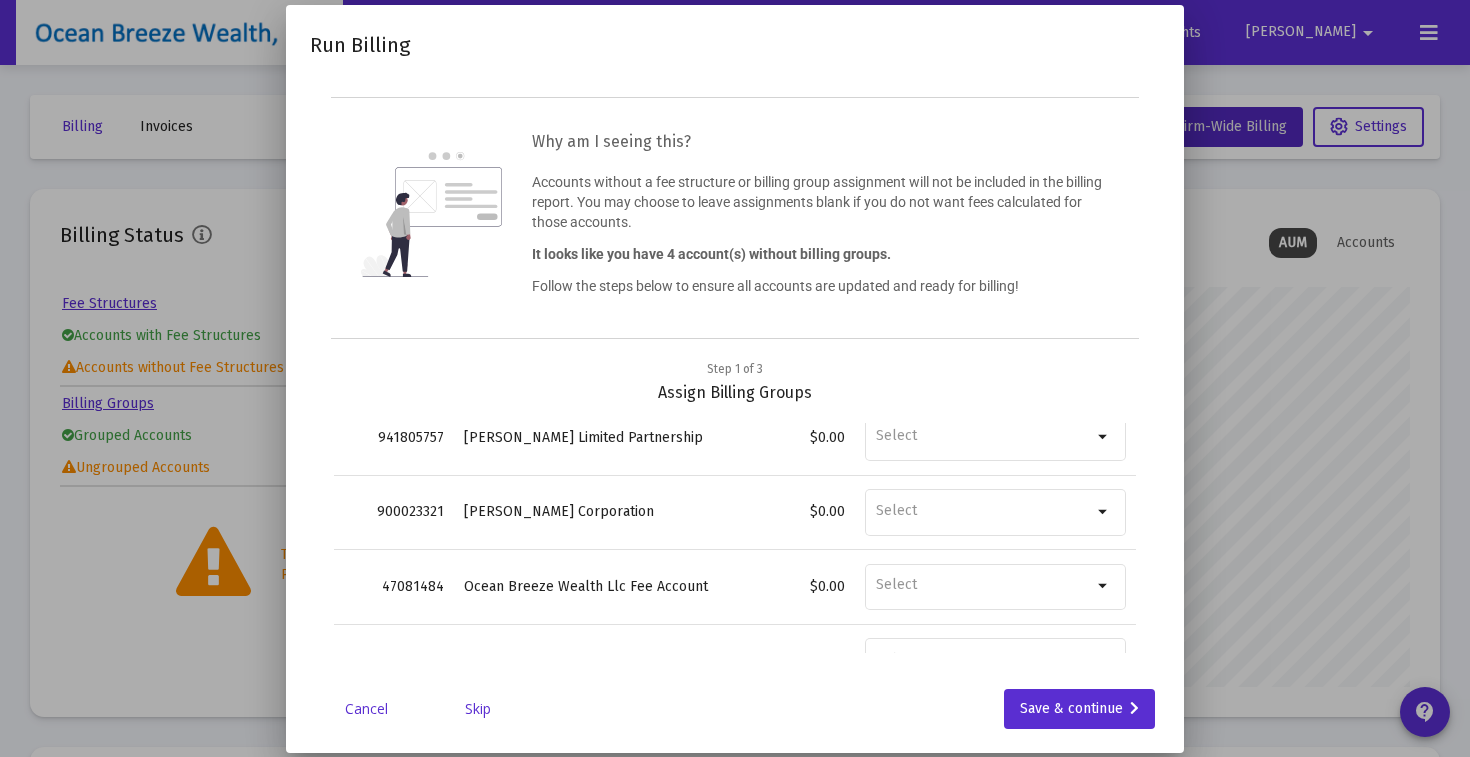 click on "Skip" at bounding box center (478, 709) 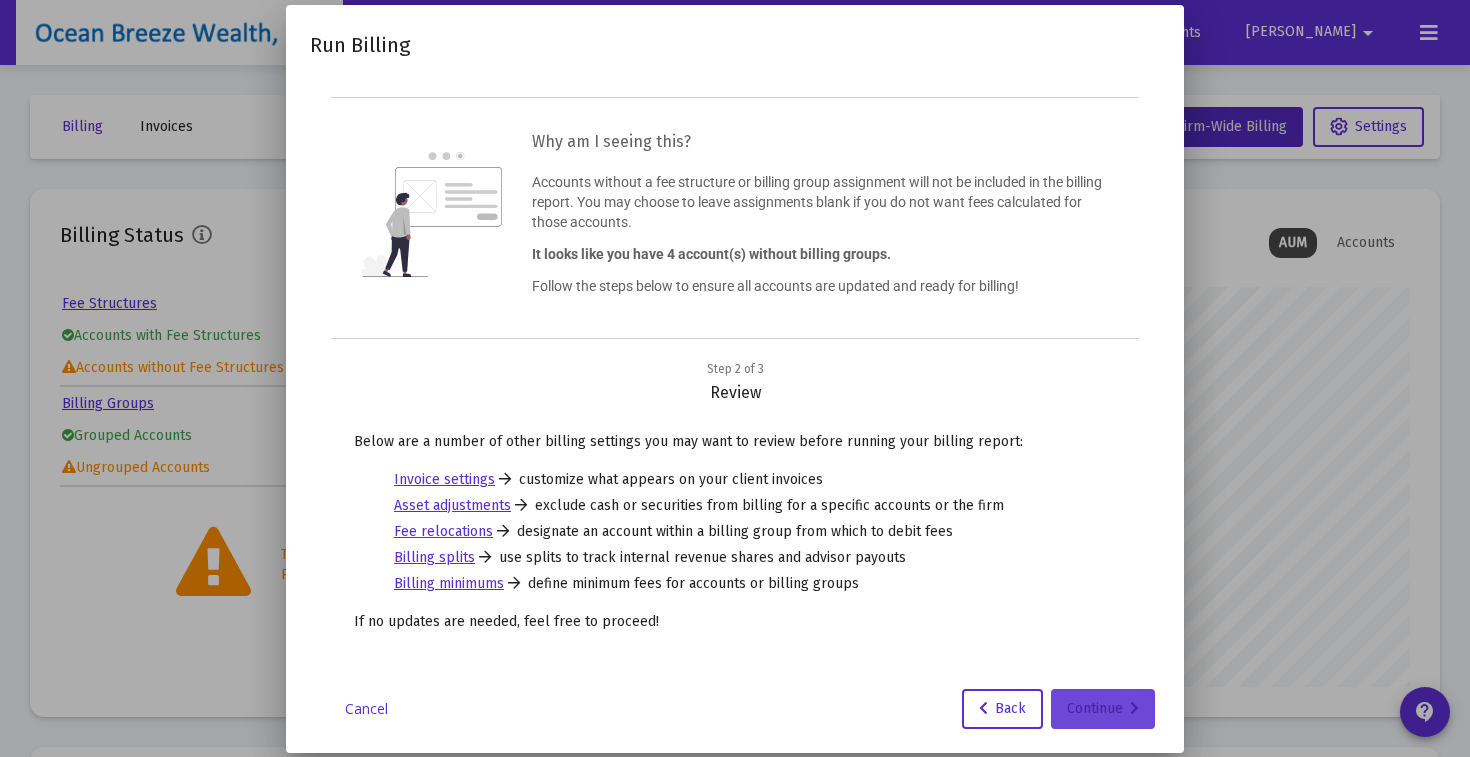 click on "Continue" at bounding box center (1103, 709) 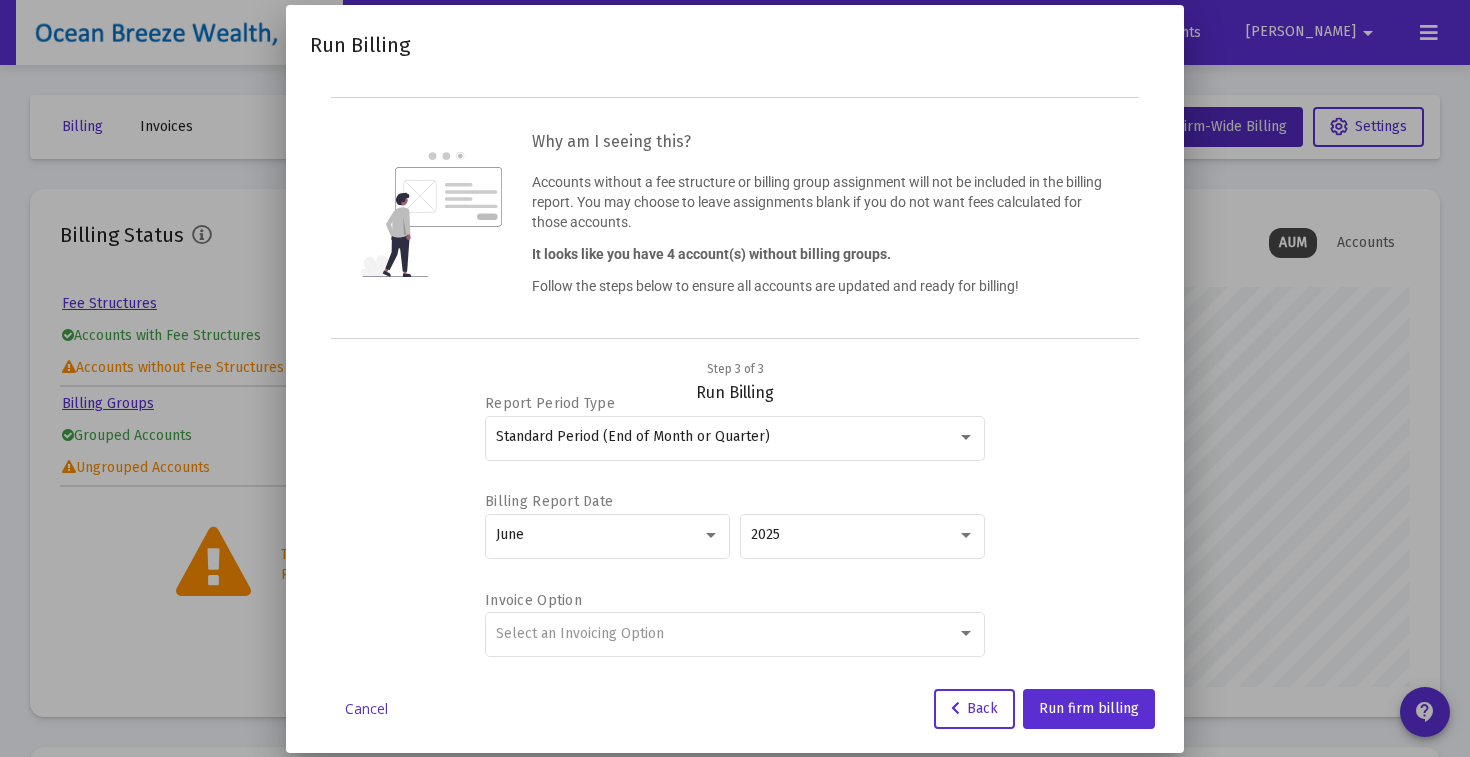 click on "Report Period Type  Standard Period (End of Month or Quarter)  Billing Report Date  [DATE]  Invoice Option  Select an Invoicing Option" at bounding box center [735, 528] 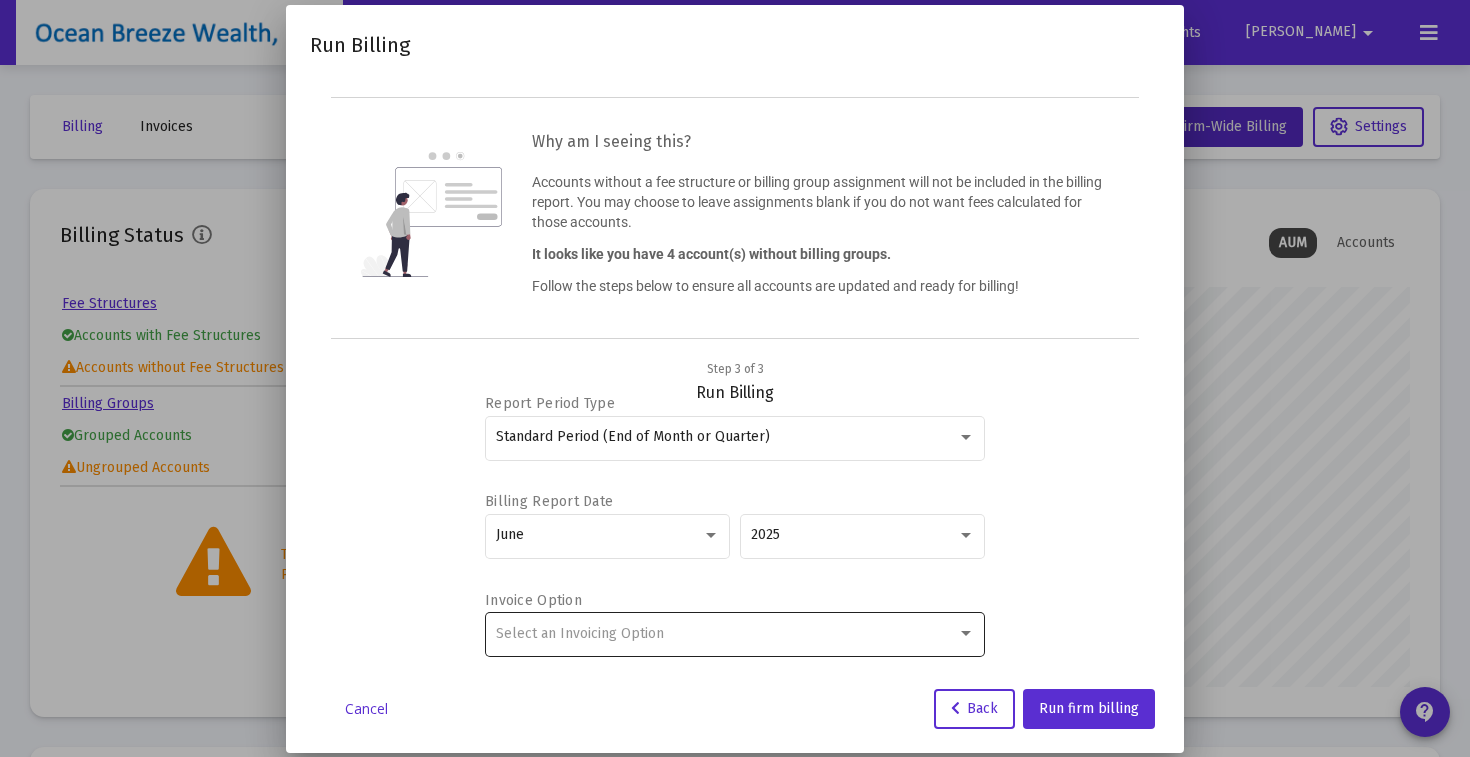 click on "Select an Invoicing Option" at bounding box center (580, 633) 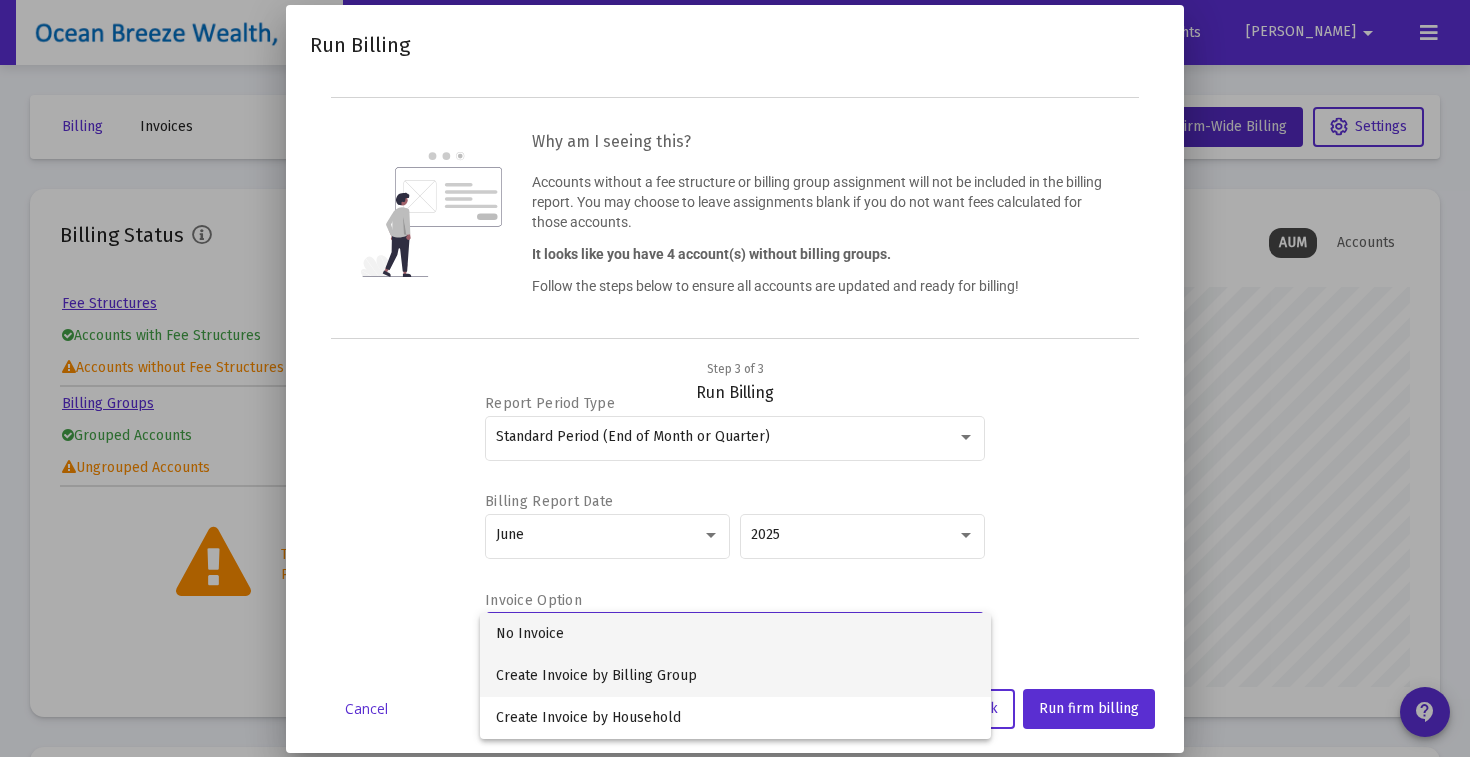 click on "Create Invoice by Billing Group" at bounding box center [735, 676] 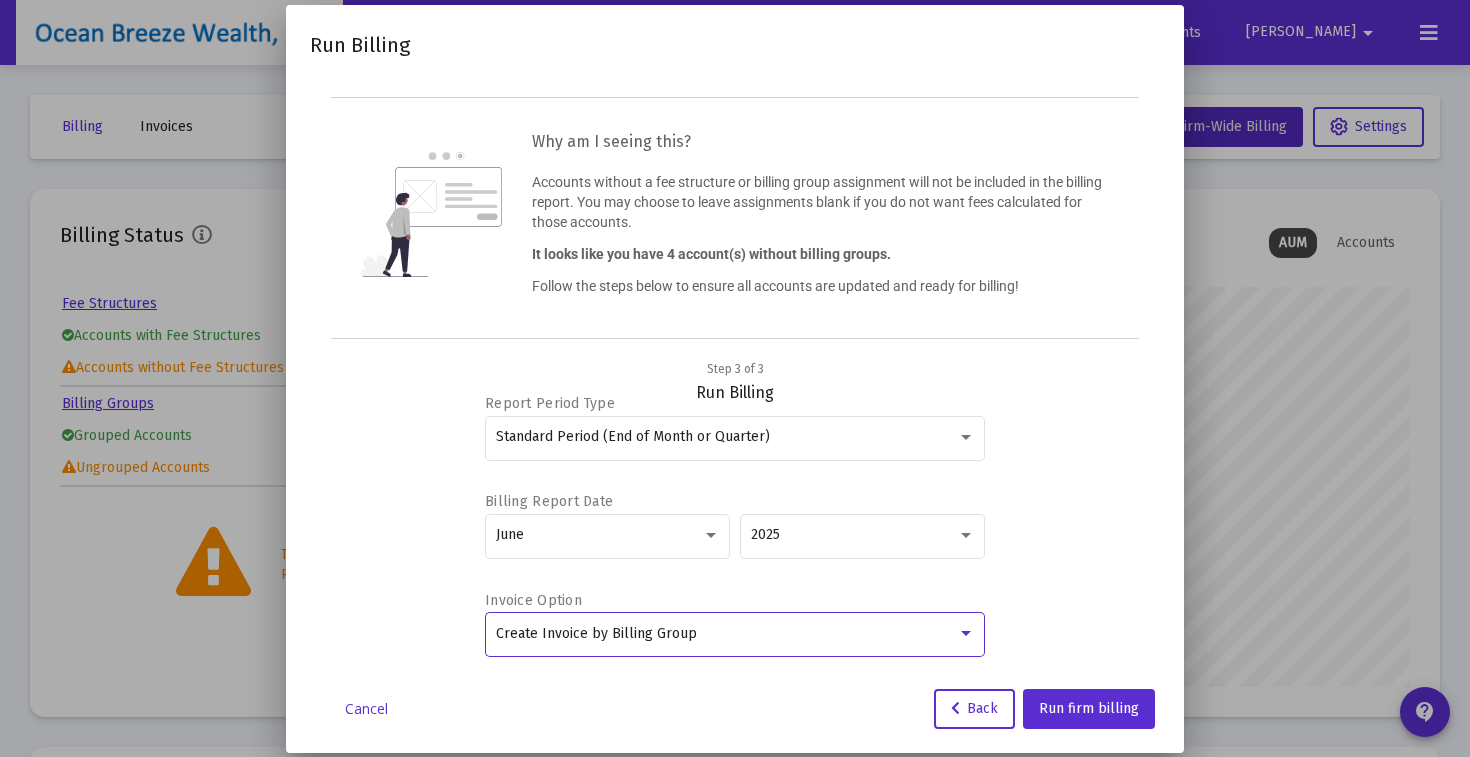 click on "Report Period Type  Standard Period (End of Month or Quarter)  Billing Report Date  [DATE]  Invoice Option  Create Invoice by Billing Group" at bounding box center (735, 528) 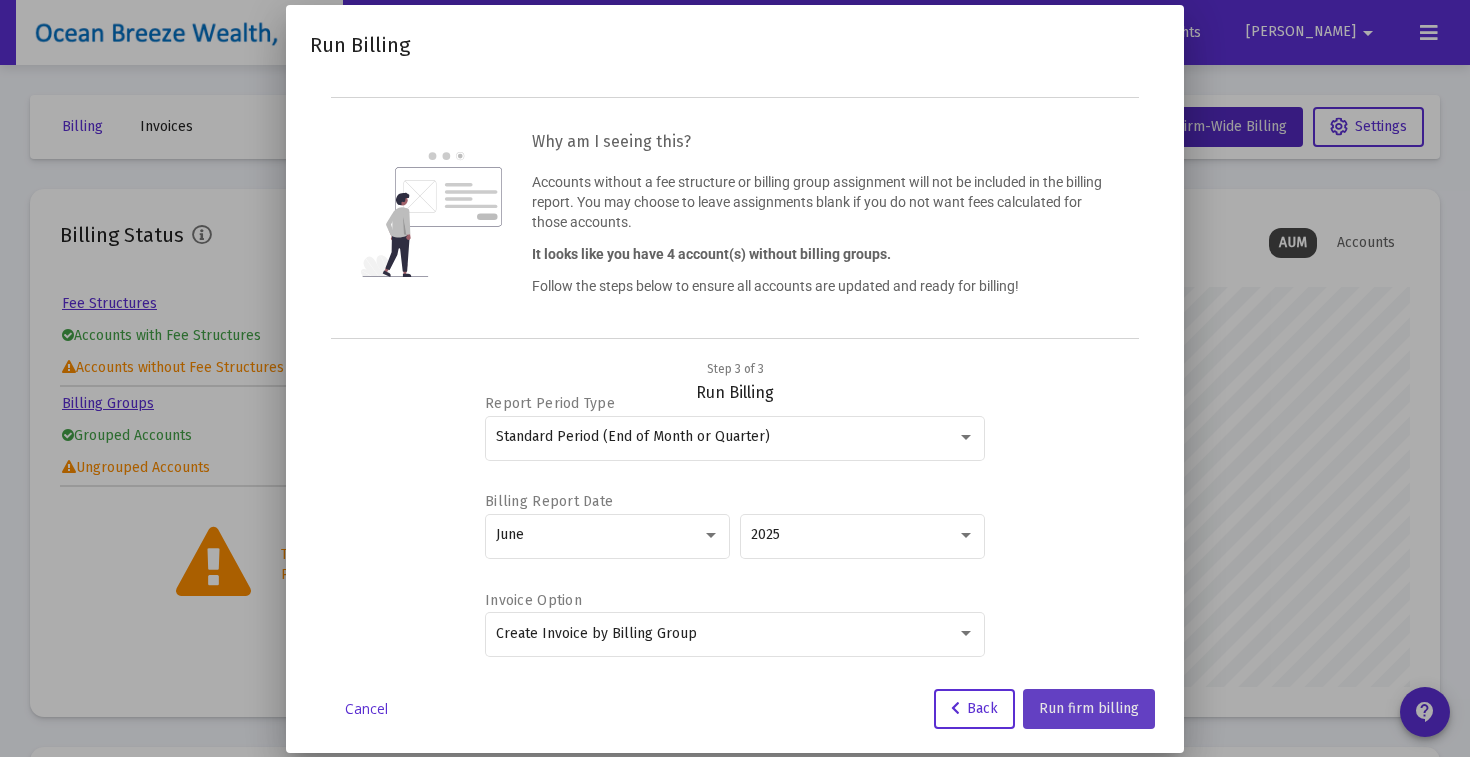click on "Run firm billing" at bounding box center (1089, 708) 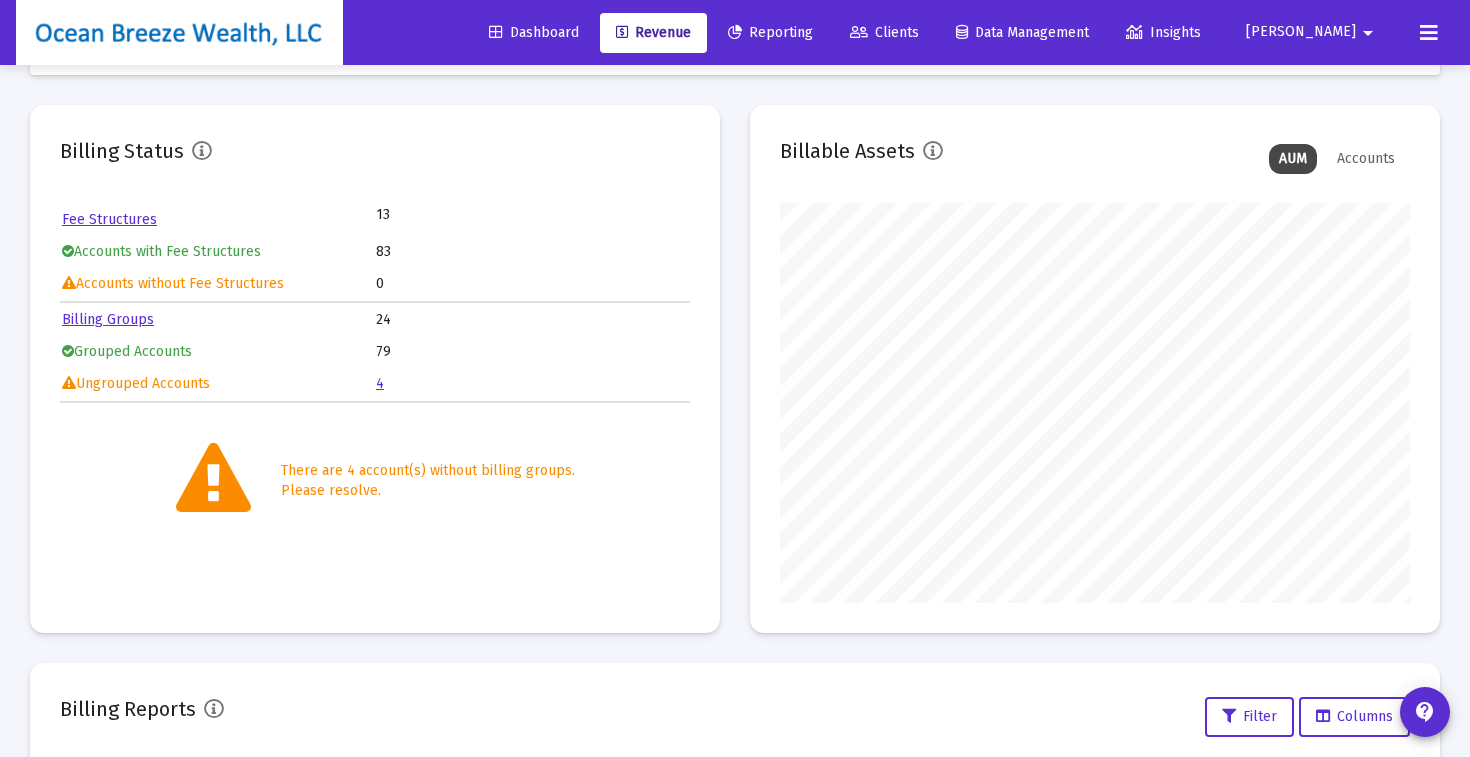scroll, scrollTop: 0, scrollLeft: 0, axis: both 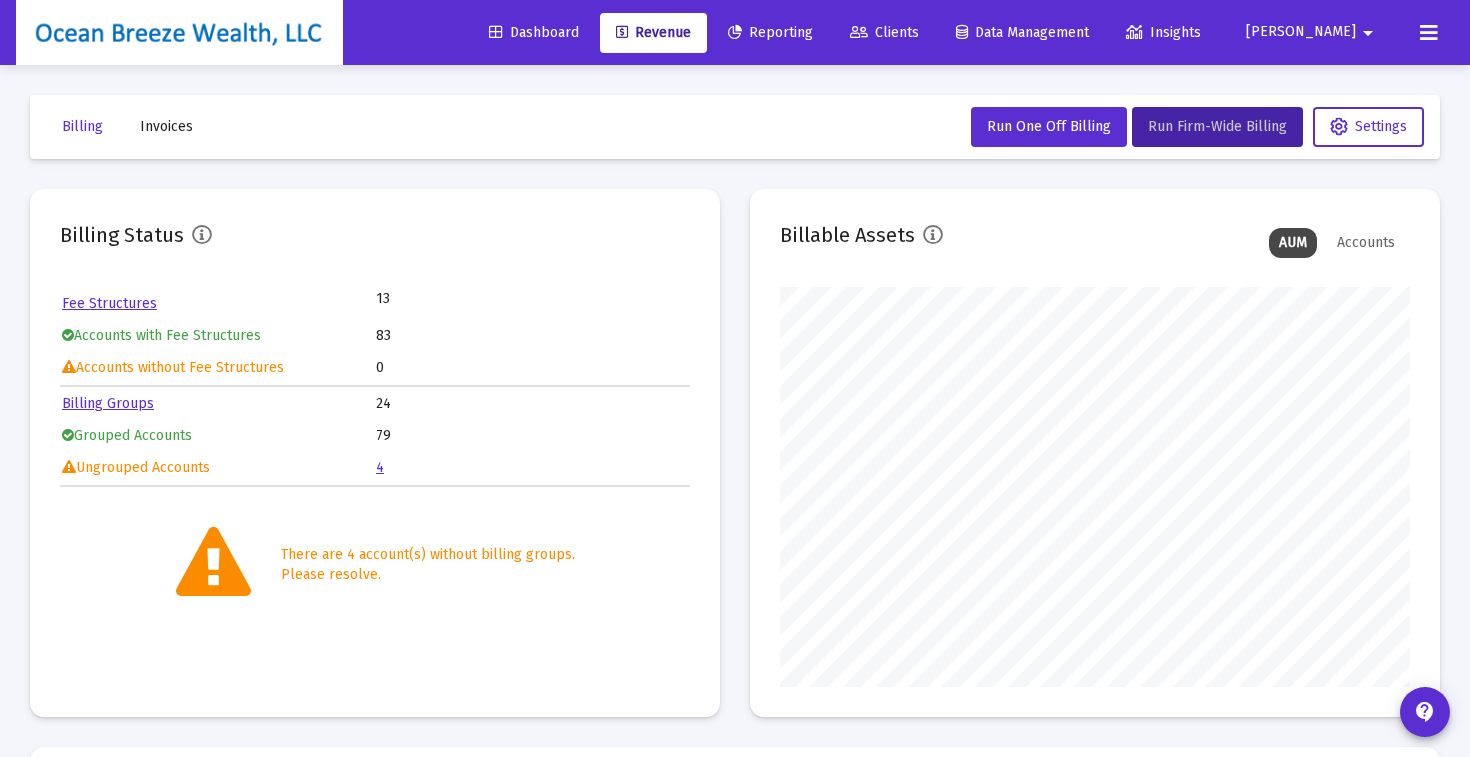 click on "Billing Status  Fee Structures   13     Accounts with Fee Structures   83     Accounts without Fee Structures   0   Billing Groups   24     Grouped Accounts   79     Ungrouped Accounts   4  There are 4 account(s) without billing groups. Please resolve. Billable Assets AUM Accounts" 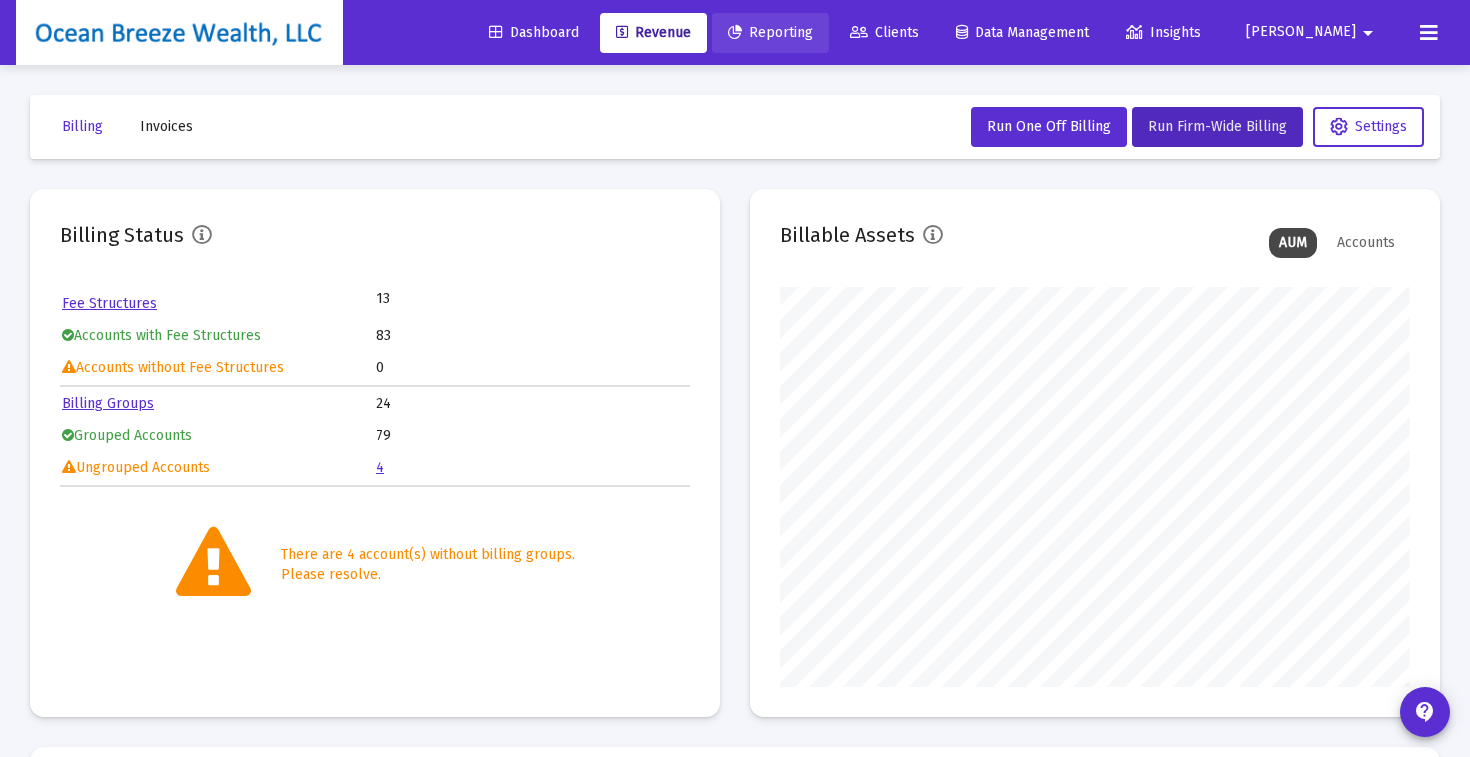 click on "Reporting" 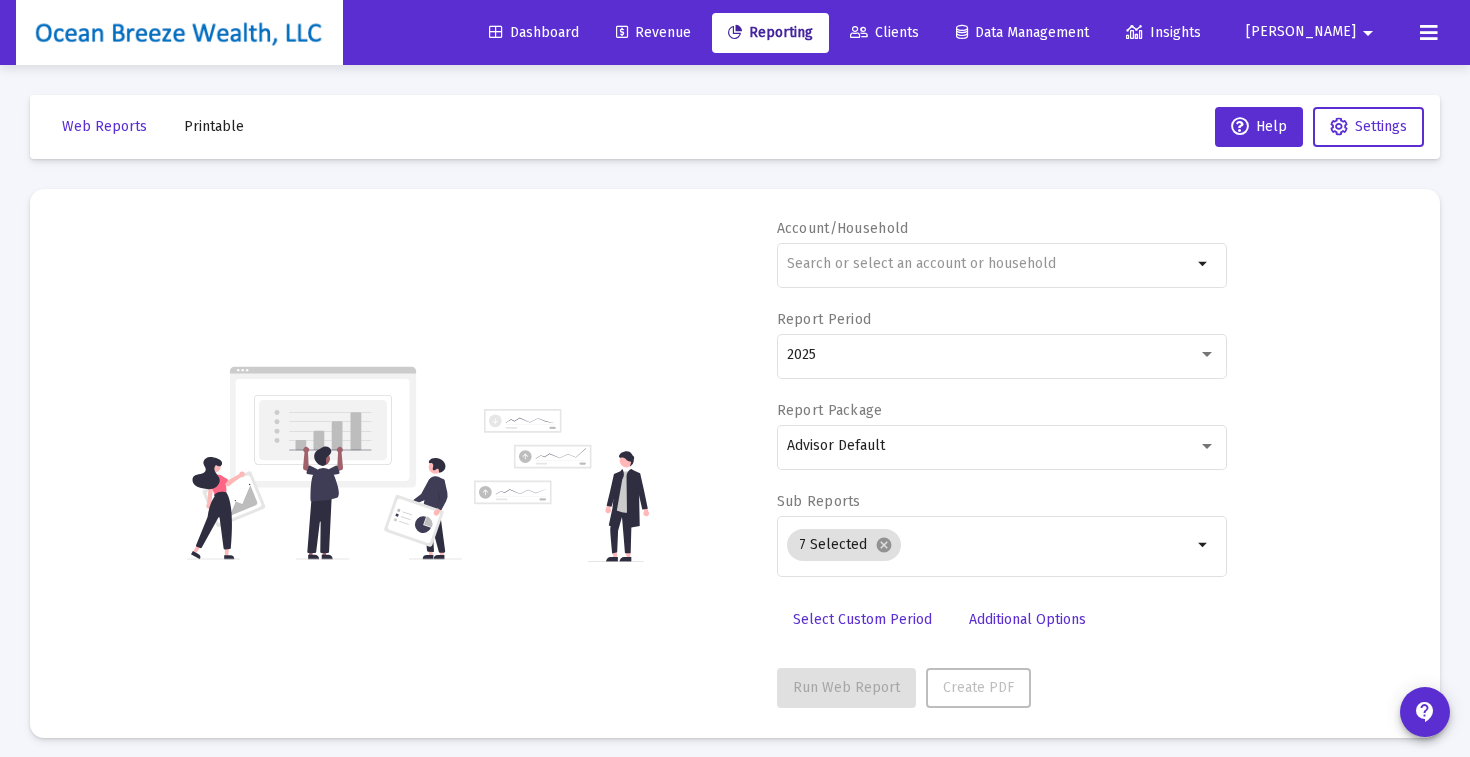 click on "Revenue" 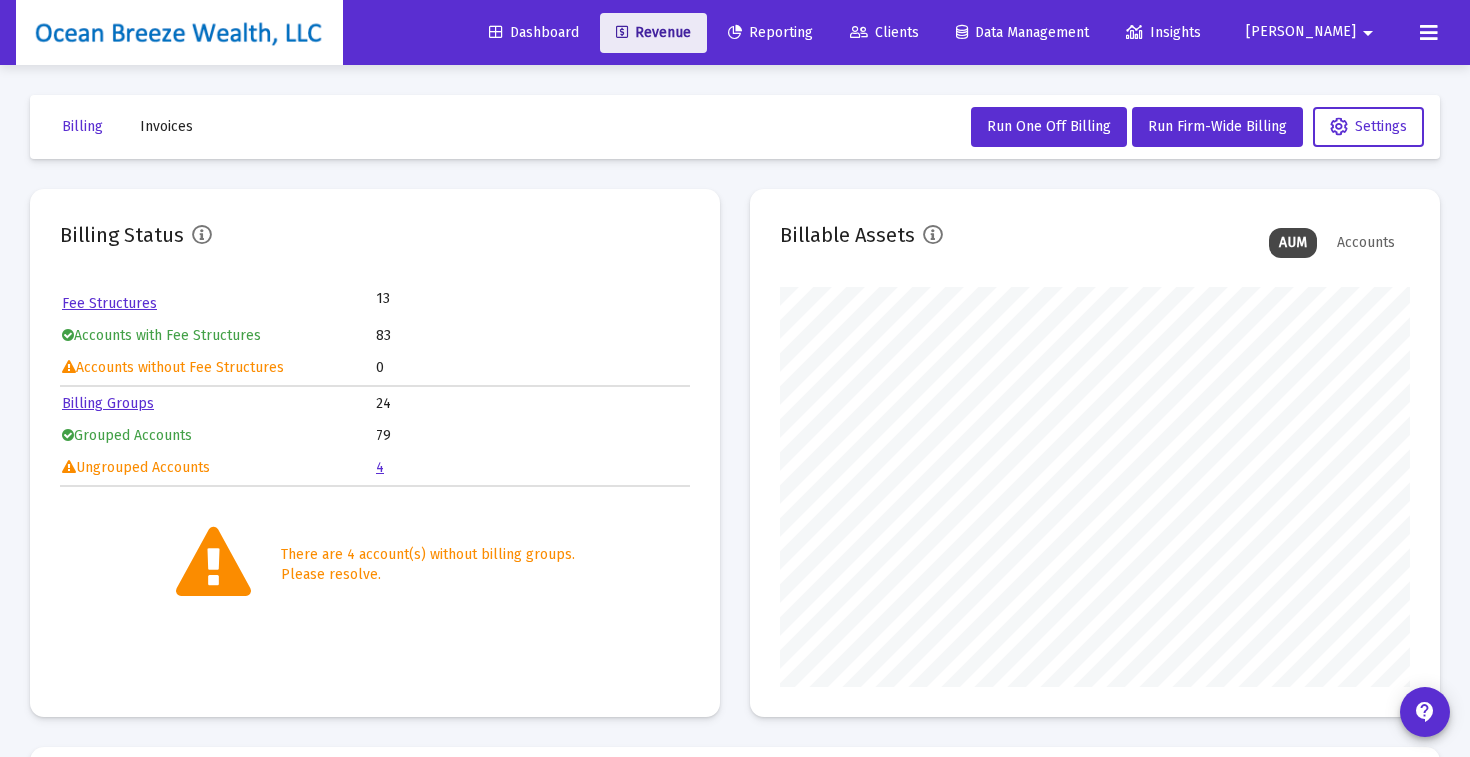 scroll, scrollTop: 999600, scrollLeft: 999370, axis: both 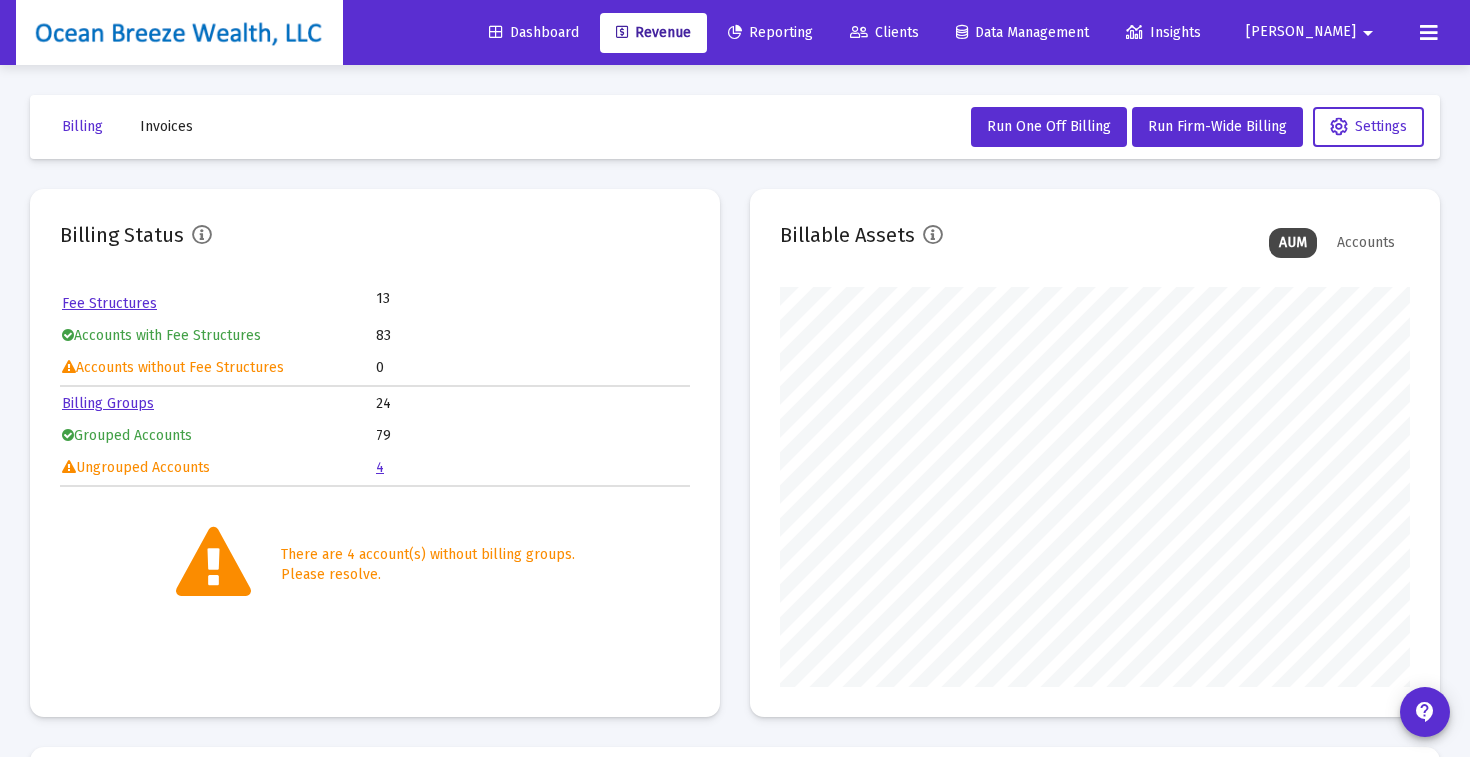 click on "Billing Status  Fee Structures   13     Accounts with Fee Structures   83     Accounts without Fee Structures   0   Billing Groups   24     Grouped Accounts   79     Ungrouped Accounts   4  There are 4 account(s) without billing groups. Please resolve. Billable Assets AUM Accounts" 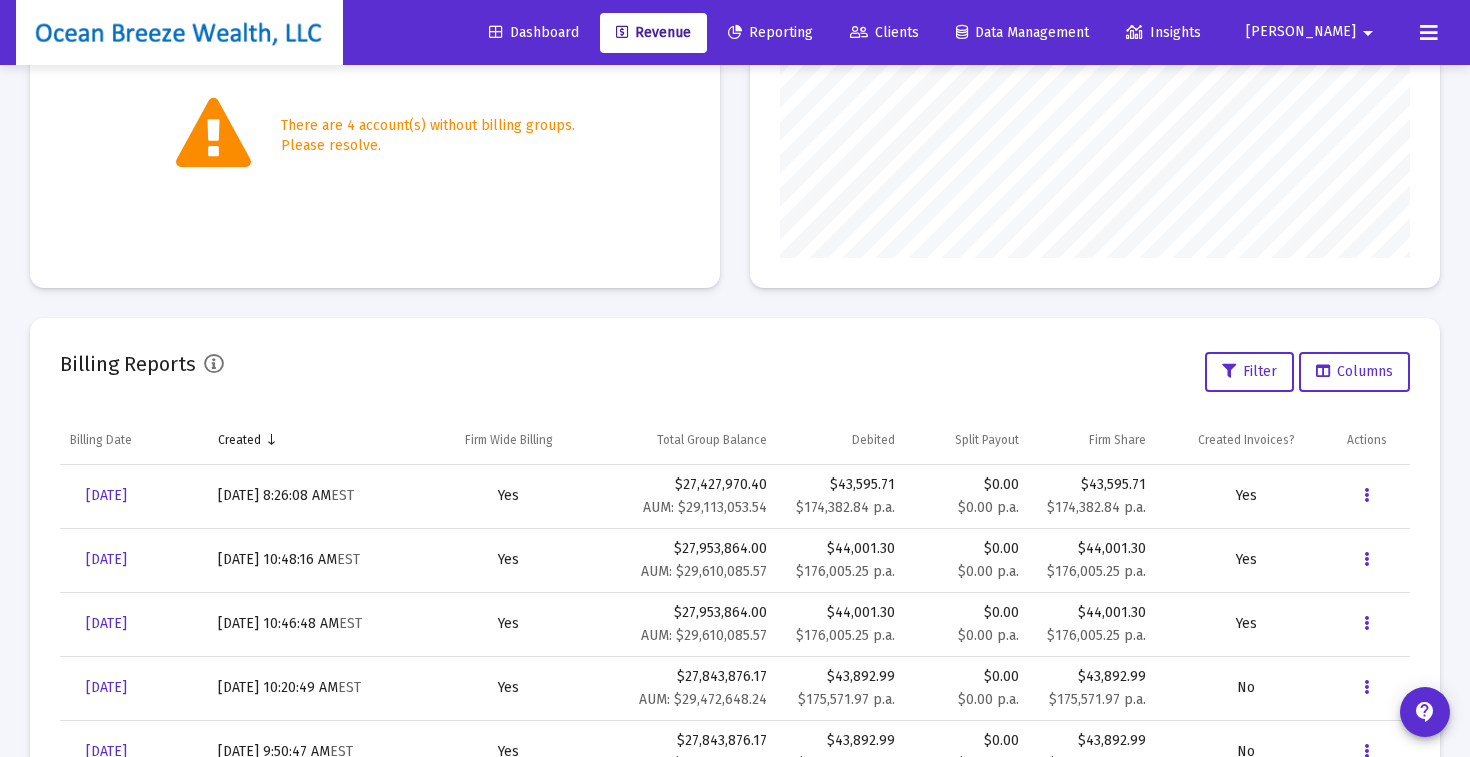 scroll, scrollTop: 475, scrollLeft: 0, axis: vertical 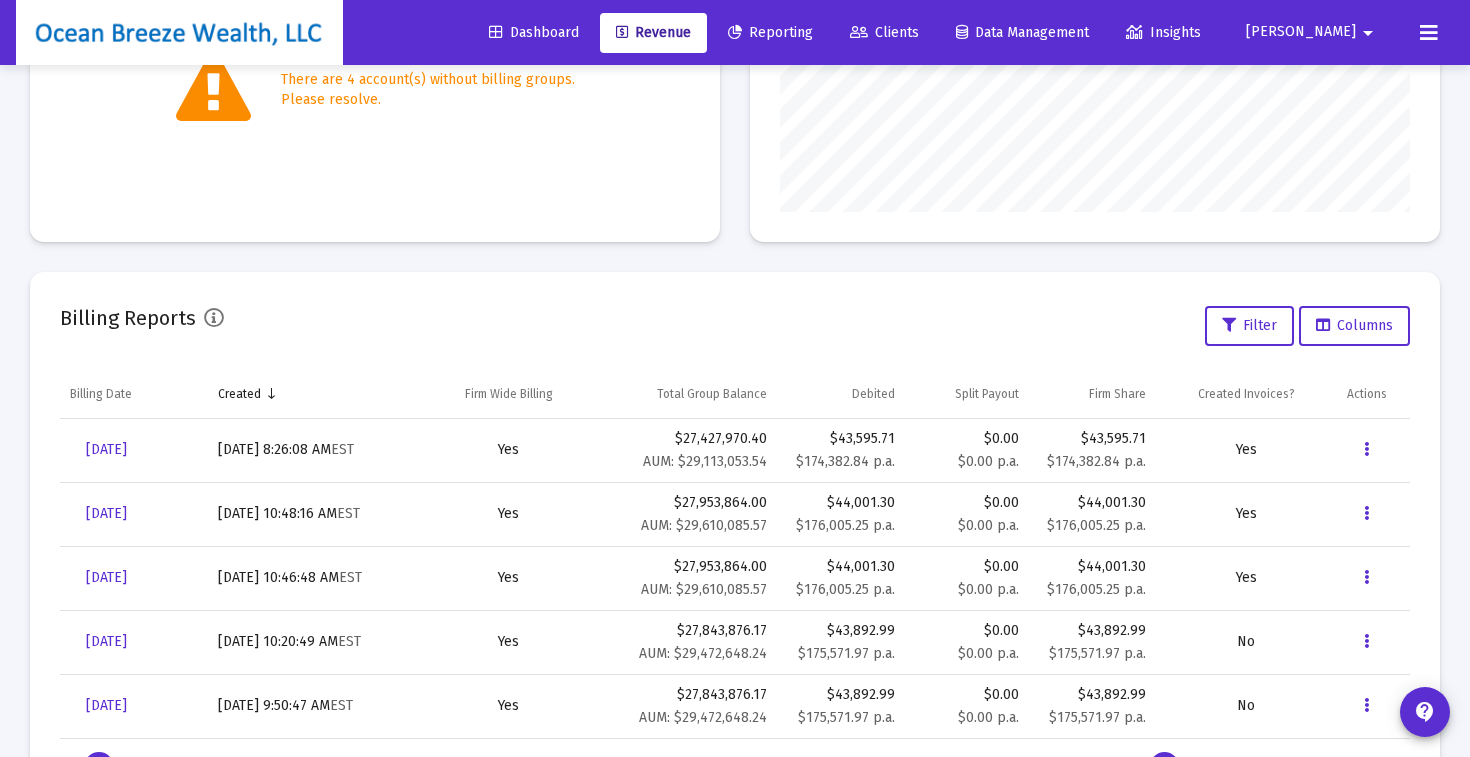 click on "Billing Reports  Filter   Columns" 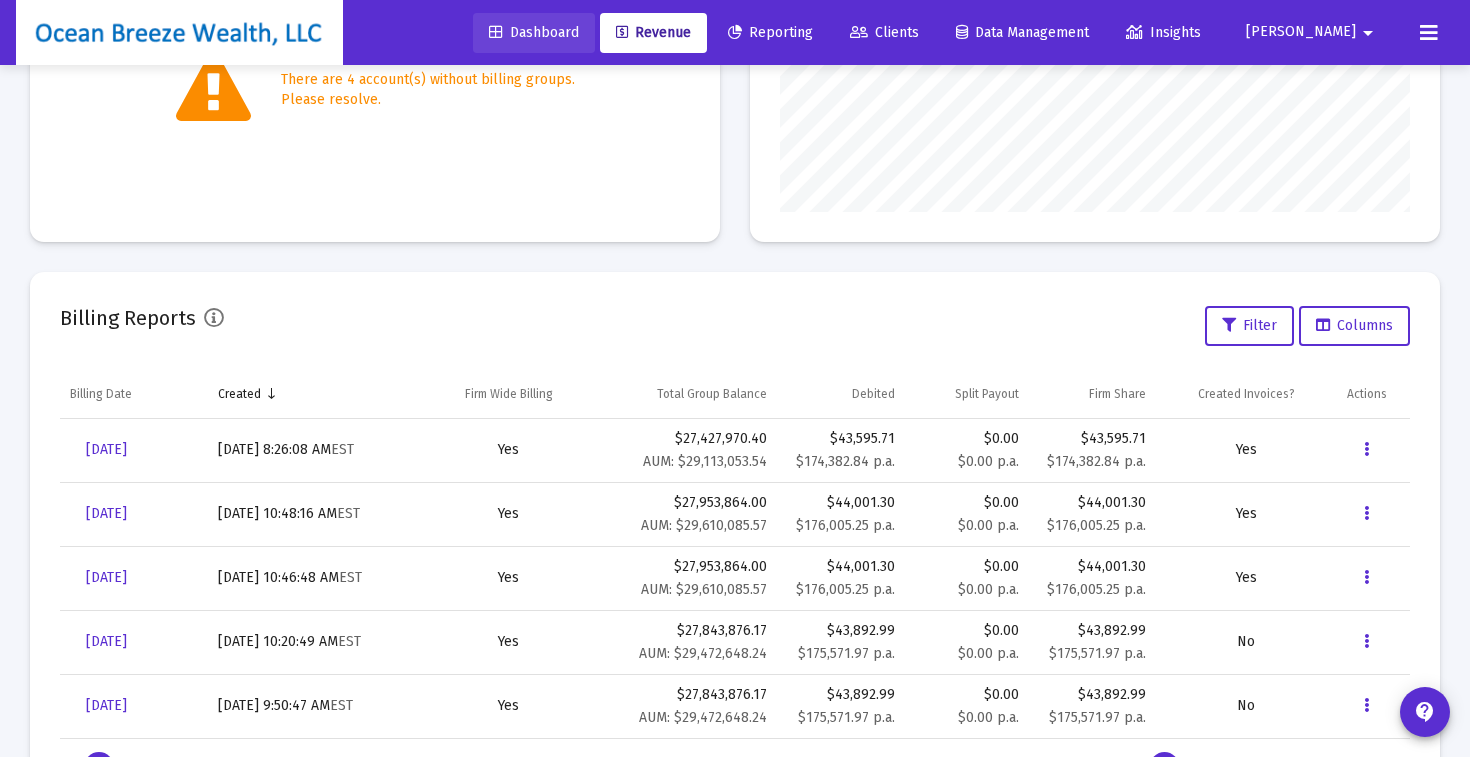 click on "Dashboard" 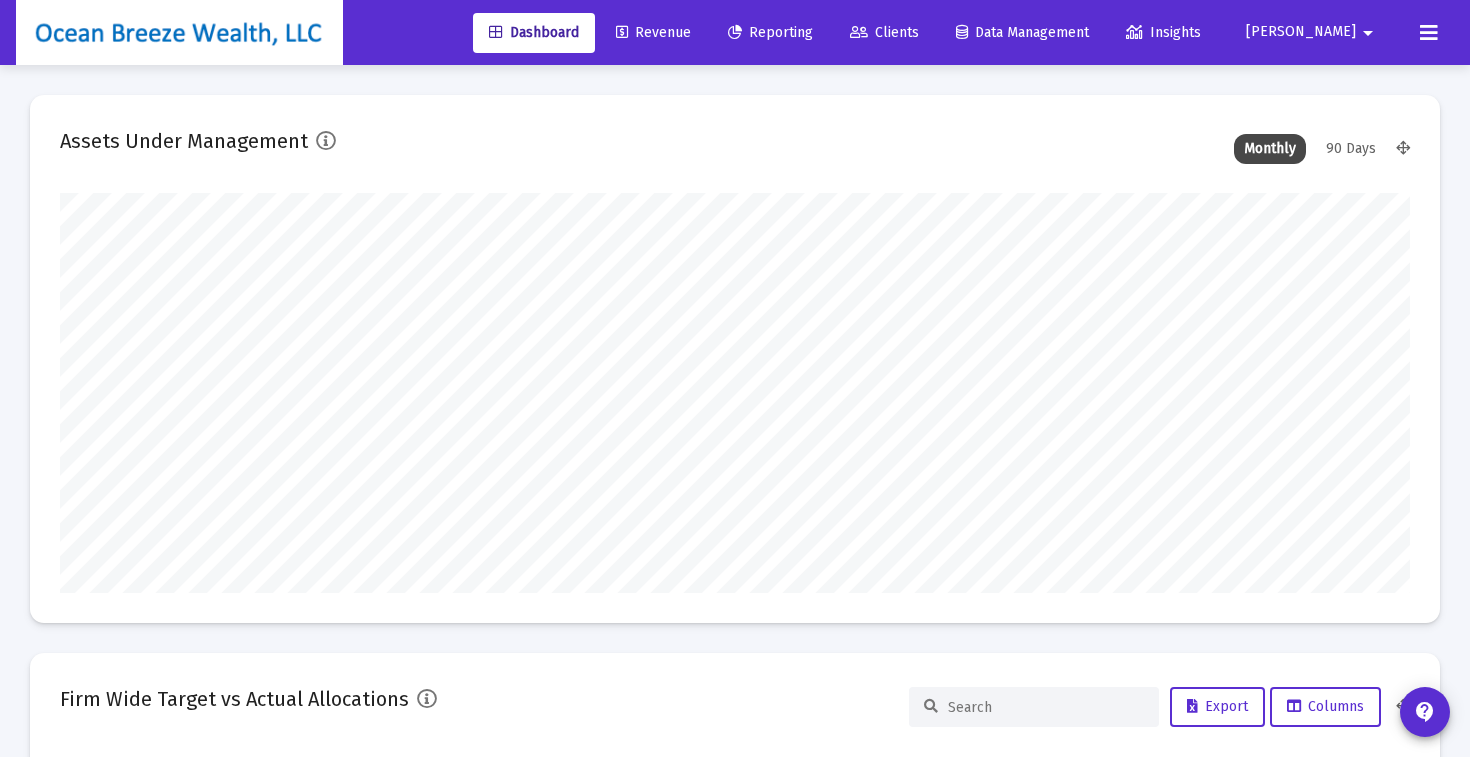 scroll, scrollTop: 999600, scrollLeft: 998650, axis: both 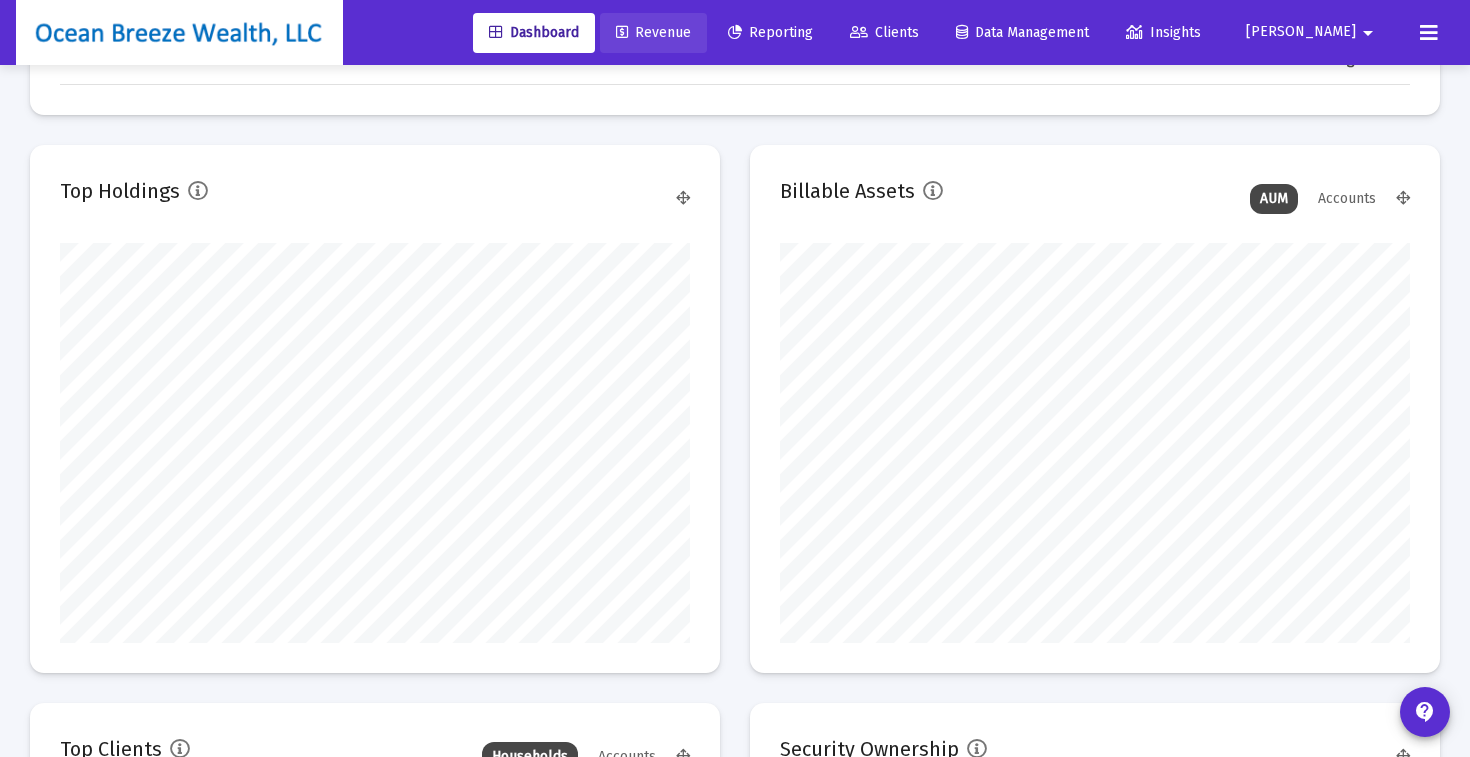 click on "Revenue" 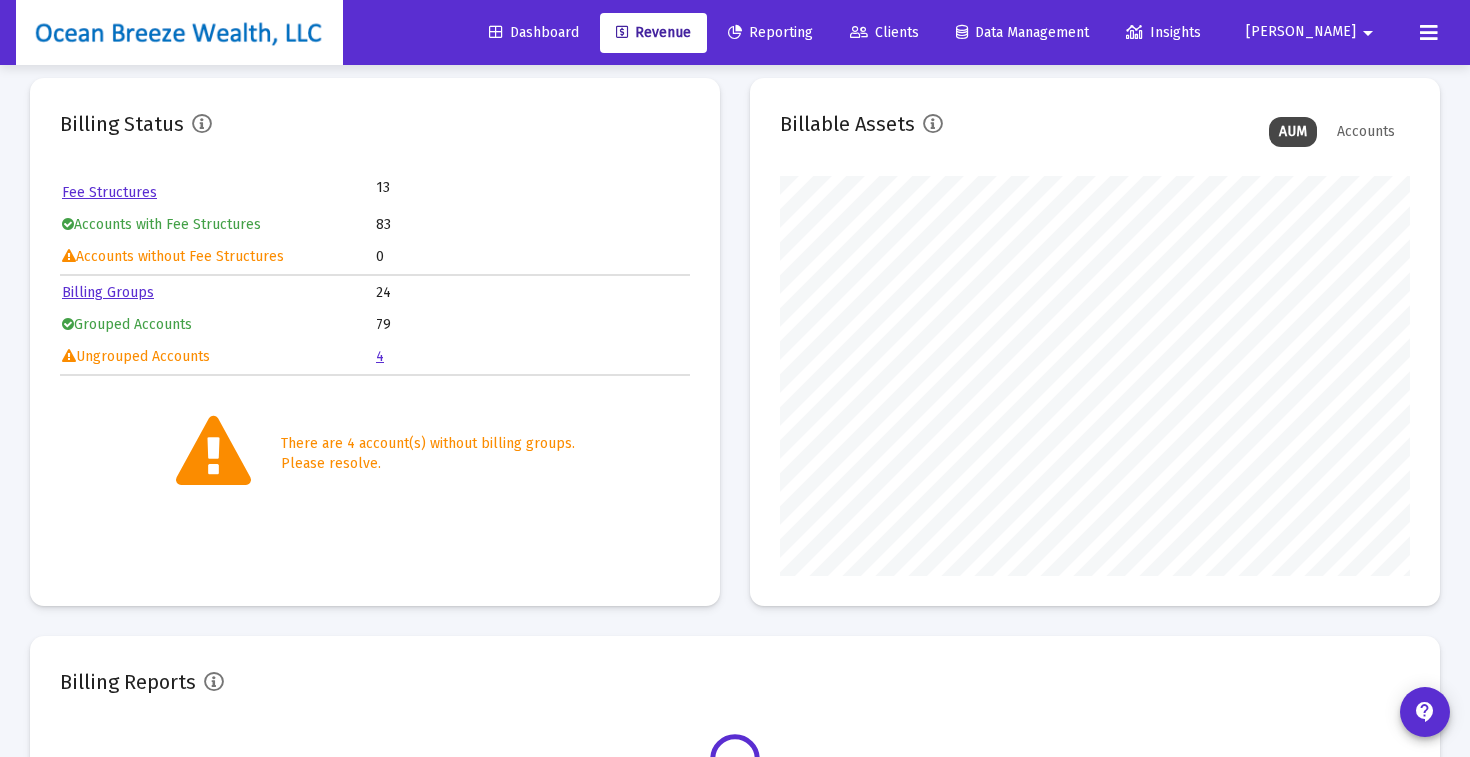 scroll, scrollTop: 198, scrollLeft: 0, axis: vertical 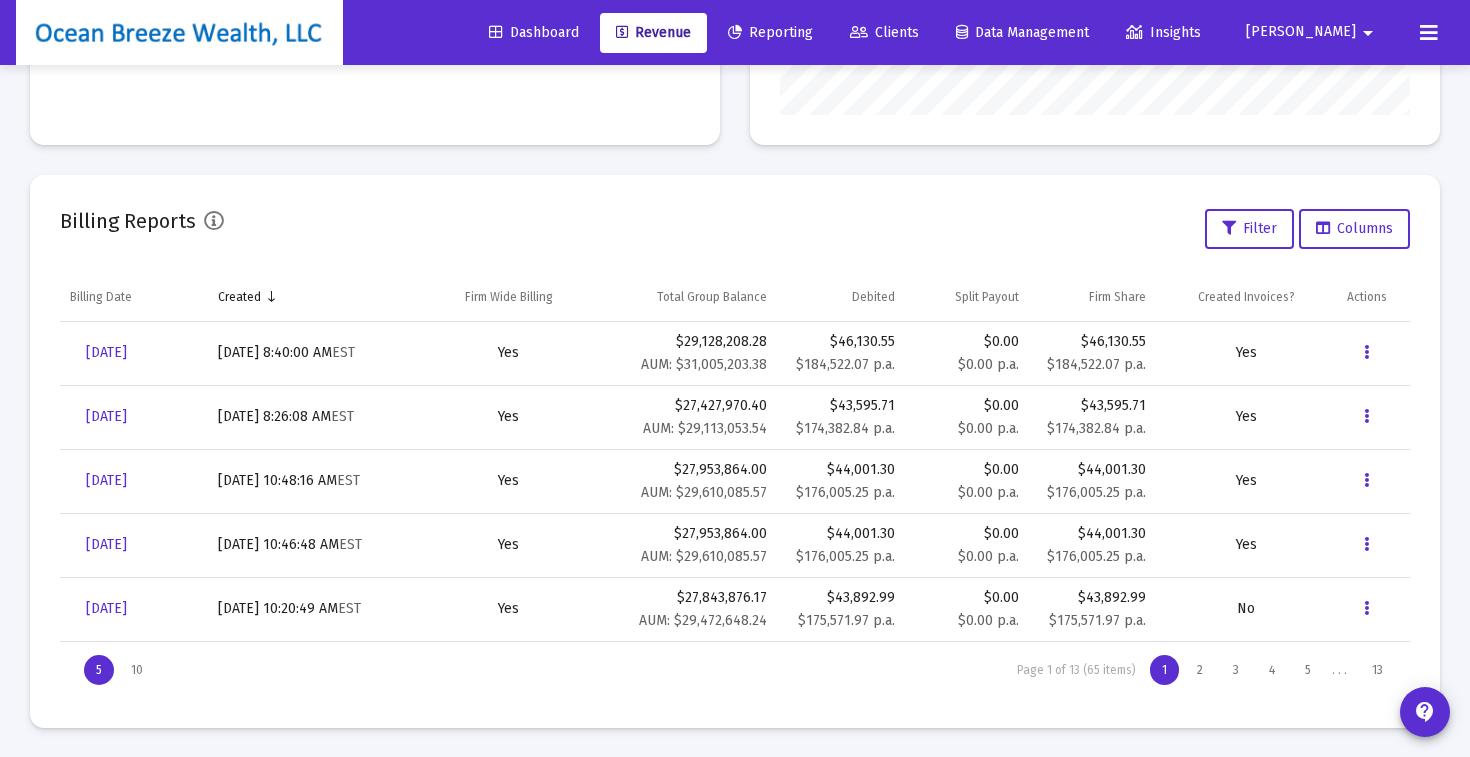 drag, startPoint x: 839, startPoint y: 339, endPoint x: 896, endPoint y: 349, distance: 57.870544 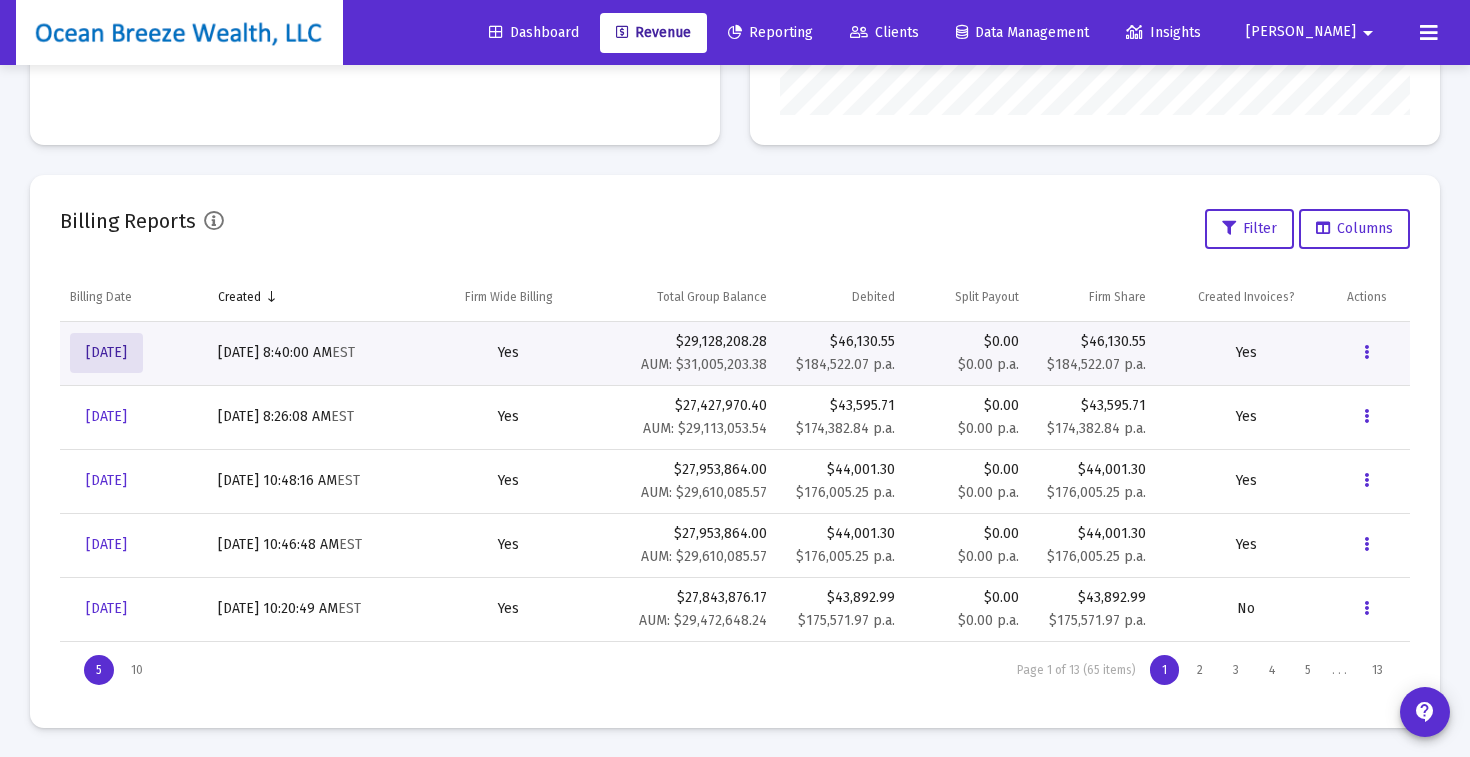 click on "[DATE]" at bounding box center (106, 352) 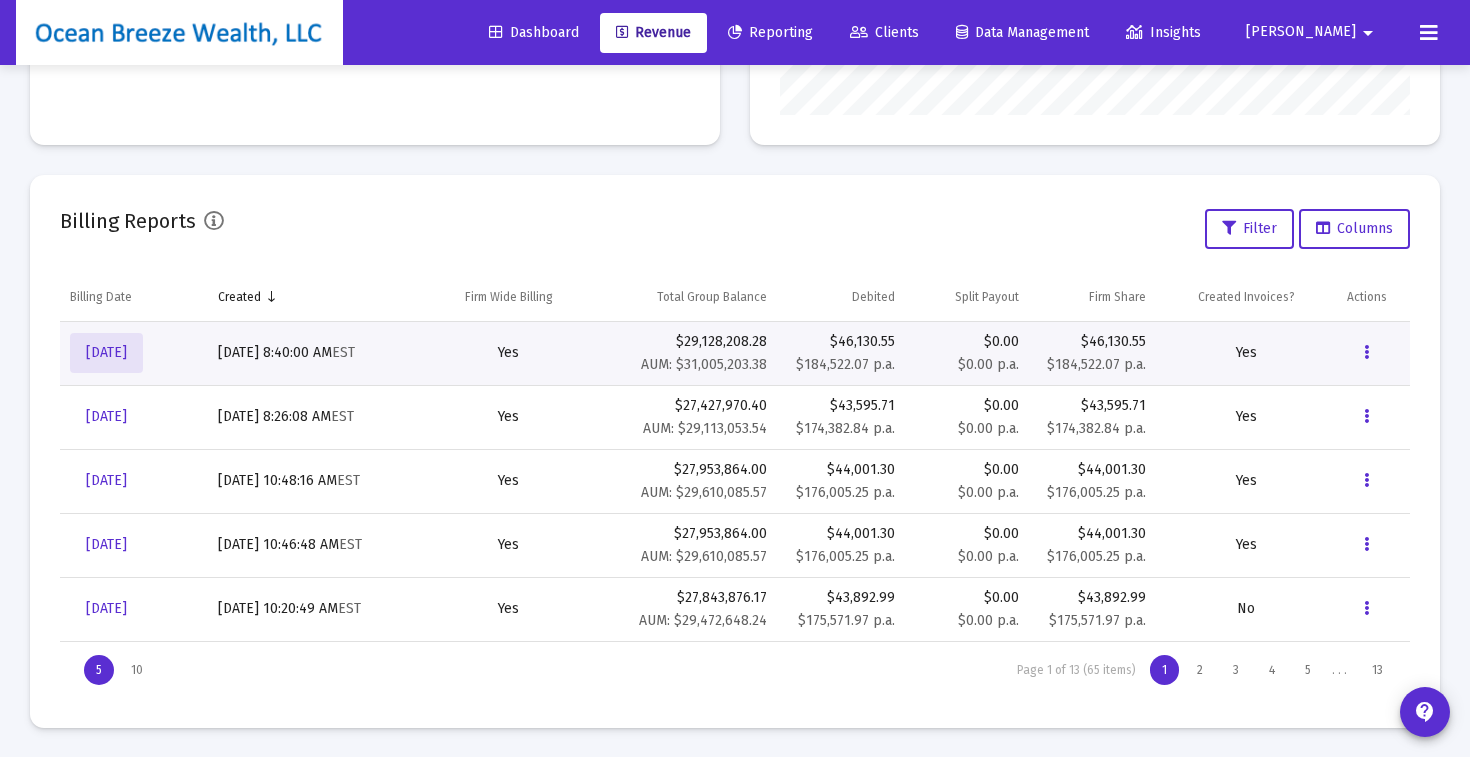 scroll, scrollTop: 65, scrollLeft: 0, axis: vertical 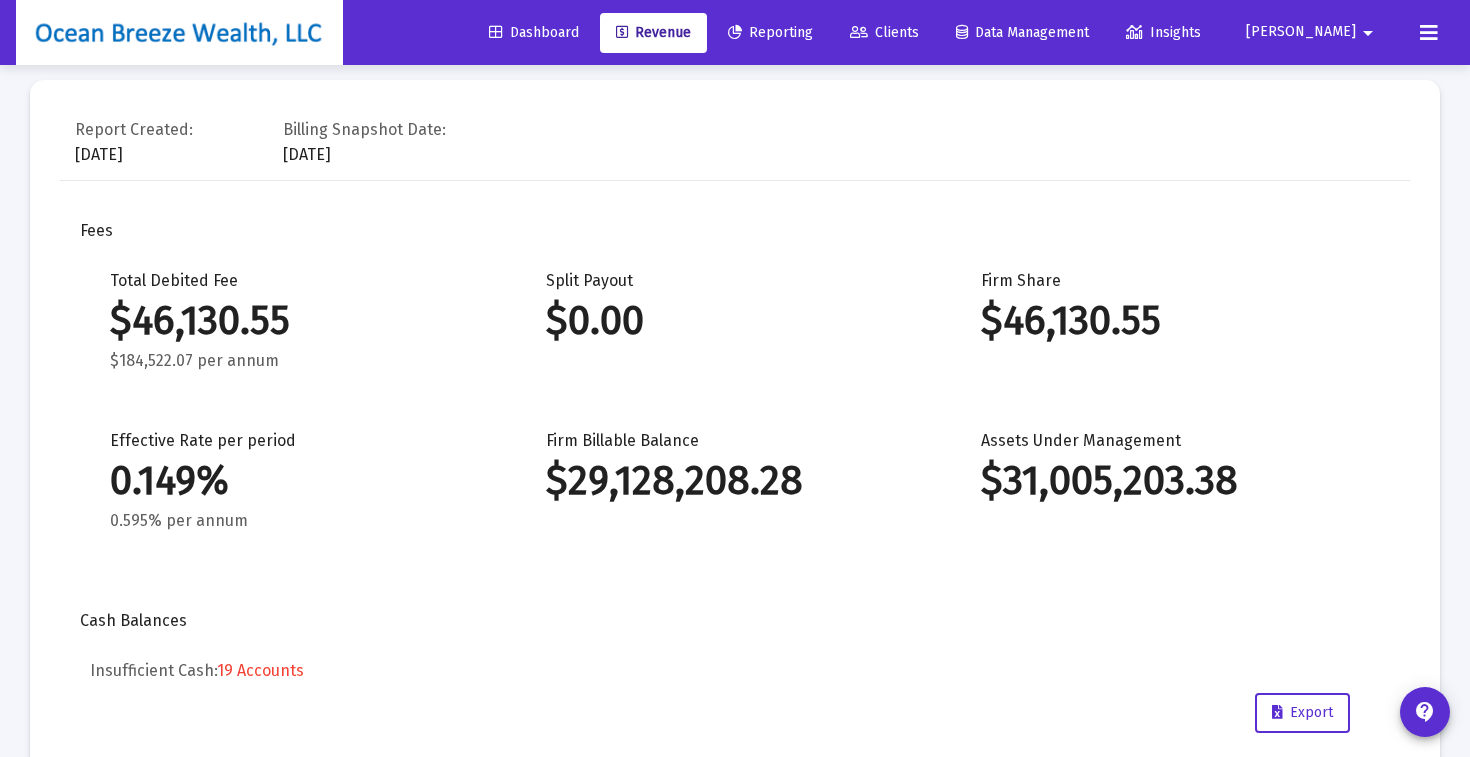 click on "Split Payout  $0.00" 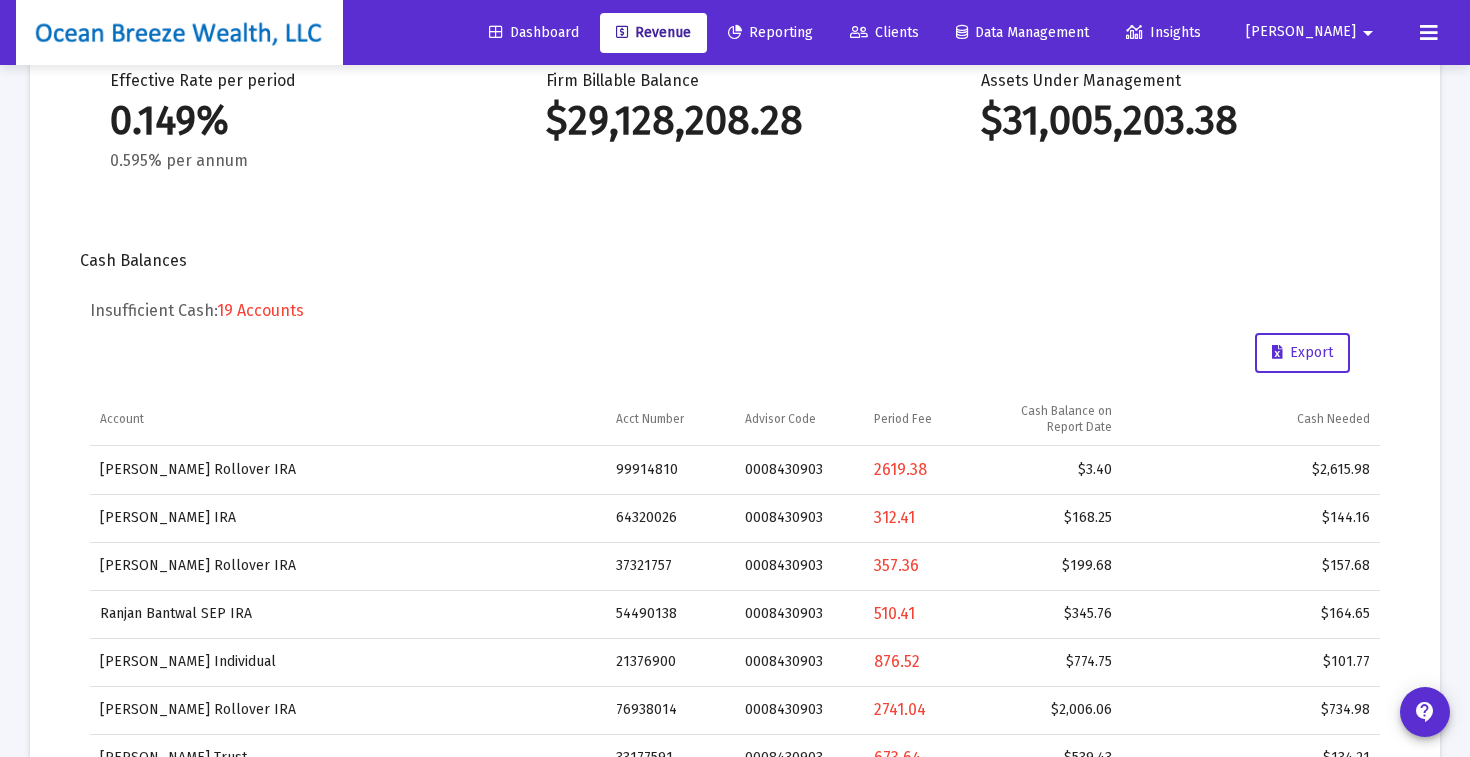 scroll, scrollTop: 480, scrollLeft: 0, axis: vertical 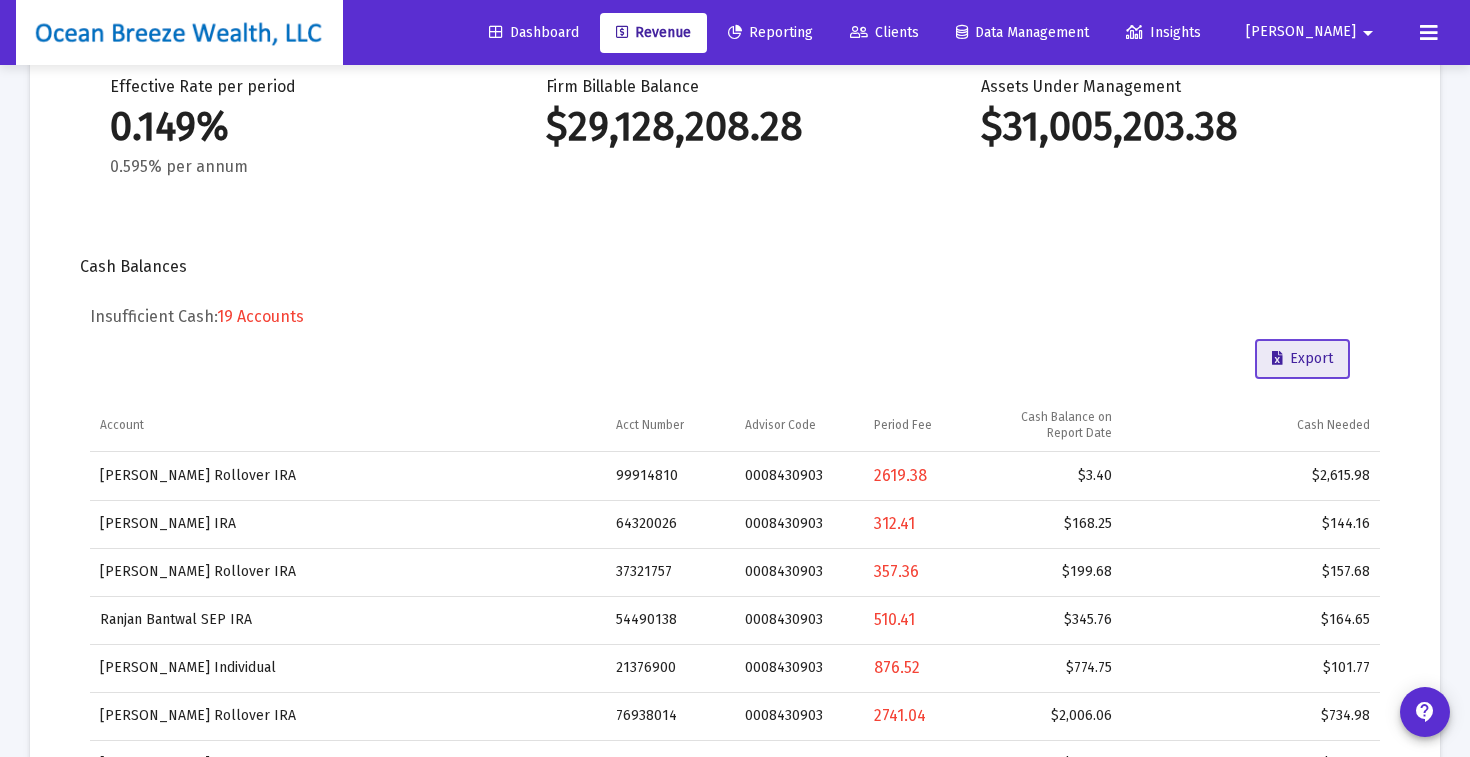 click on "Export" 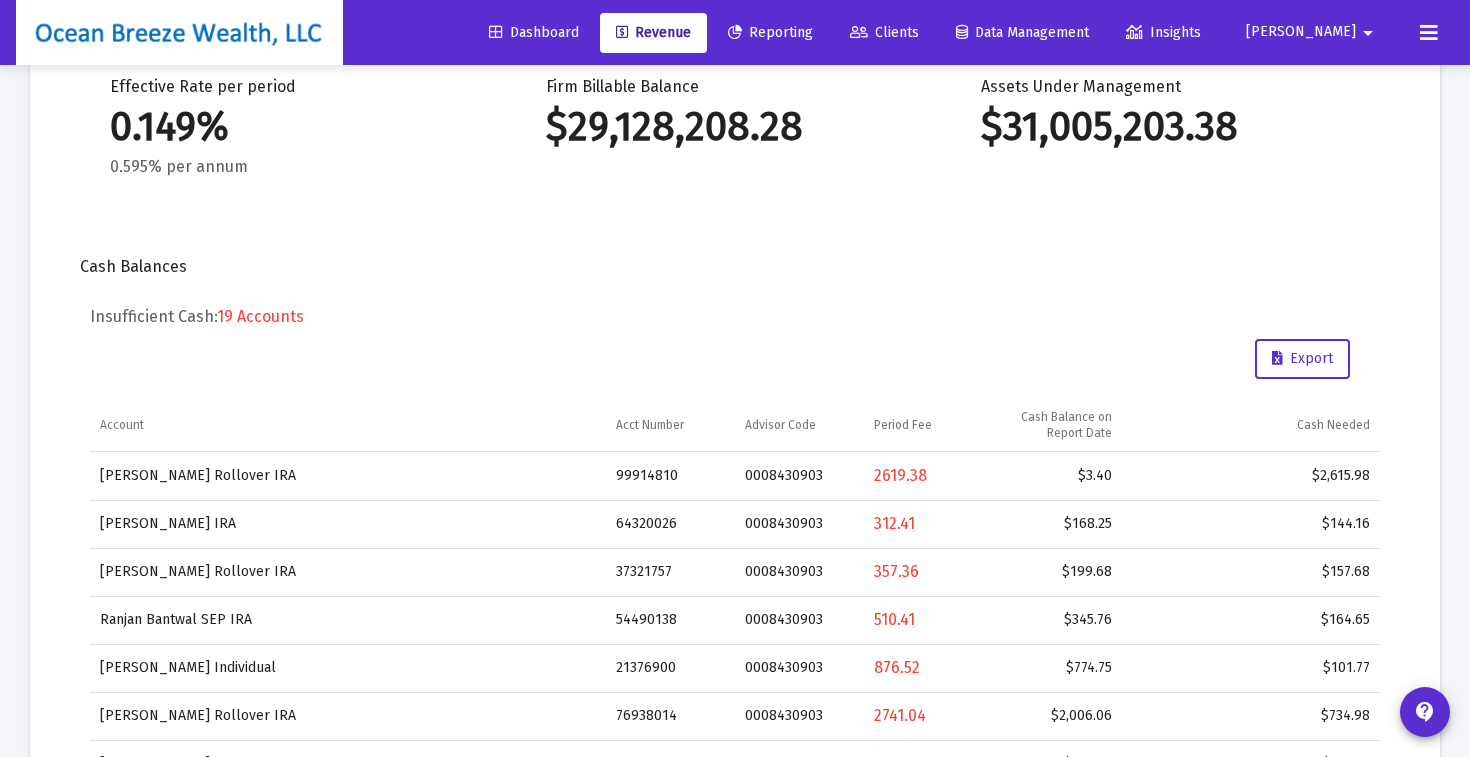 click on "Report Created:  [DATE]  Billing Snapshot Date:  [DATE]   Fees   Total Debited Fee  $46,130.55 $184,522.07 per annum  Split Payout  $0.00  Firm Share  $46,130.55  Effective Rate per period  0.149% 0.595% per annum  Firm Billable Balance  $29,128,208.28  Assets Under Management  $31,005,203.38  Cash Balances   Insufficient Cash:   19 Accounts   Export  Account Acct Number Advisor Code Period Fee Cash Balance on Report Date Cash Needed [PERSON_NAME] Rollover IRA 99914810 0008430903  2619.38   $3.40   $2,615.98  [PERSON_NAME] IRA 64320026 0008430903  312.41   $168.25   $144.16  [PERSON_NAME] Rollover IRA 37321757 0008430903  357.36   $199.68   $157.68  Ranjan Bantwal SEP IRA 54490138 0008430903  510.41   $345.76   $164.65  [PERSON_NAME] Individual 21376900 0008430903  876.52   $774.75   $101.77  [PERSON_NAME] Rollover IRA 76938014 0008430903  2741.04   $2,006.06   $734.98  [PERSON_NAME] Trust 33177591 0008430903  673.64   $539.43   $134.21  [PERSON_NAME] Rollover IRA 39530148  243.88" 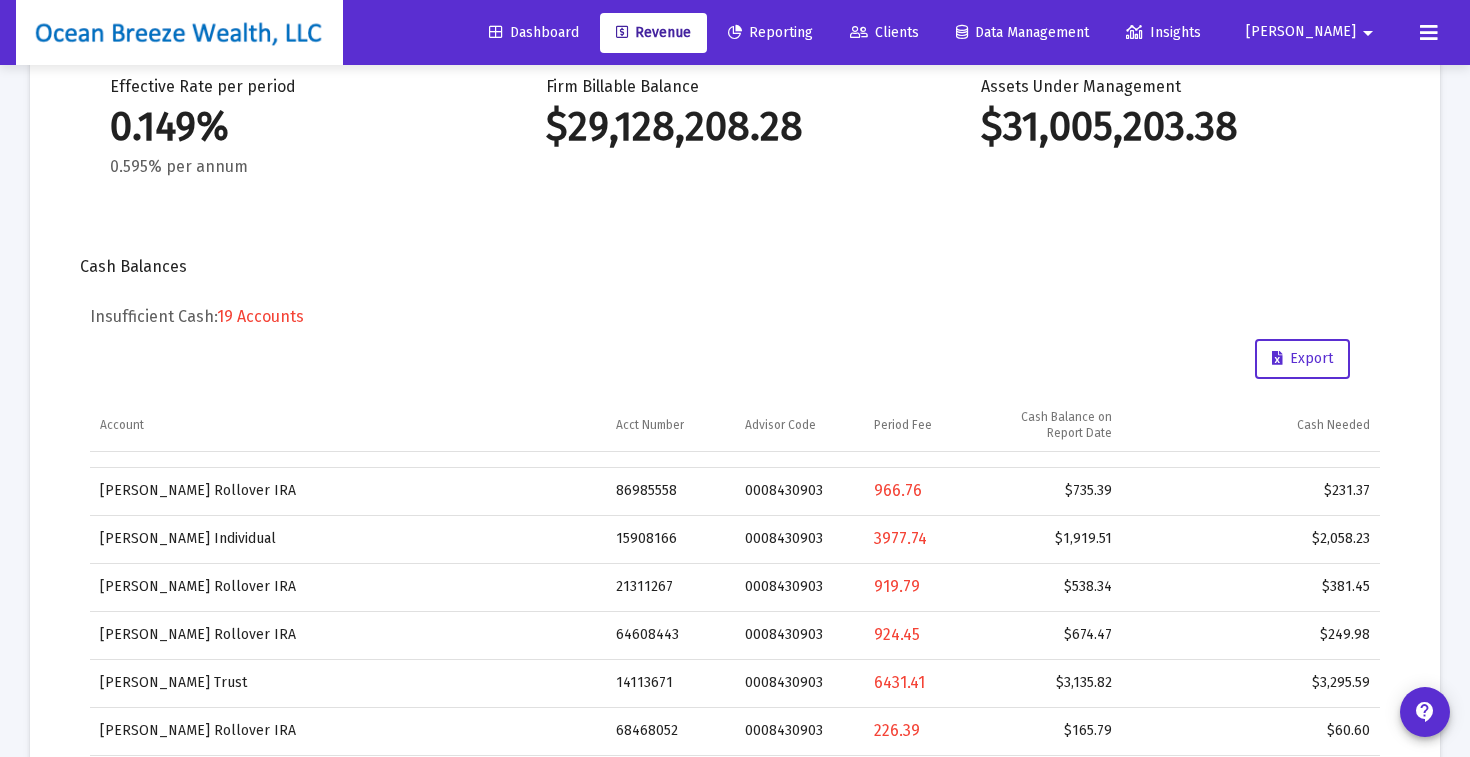 scroll, scrollTop: 465, scrollLeft: 0, axis: vertical 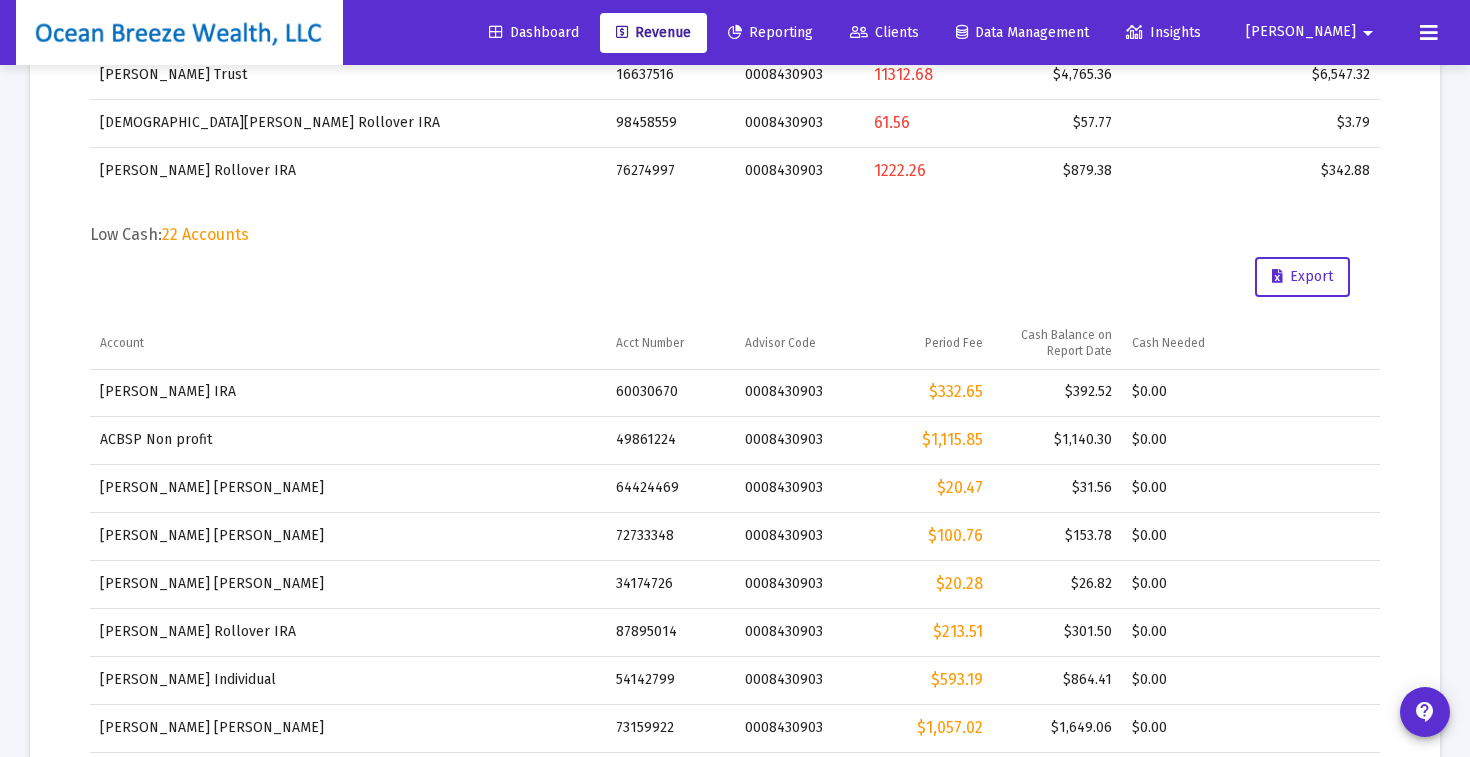 click on "Low Cash:   22 Accounts   Export  Account Acct Number Advisor Code Period Fee Cash Balance on Report Date Cash Needed [PERSON_NAME] [PERSON_NAME] 10463784 0008430903  $17.45   $18.66   $0.00  [PERSON_NAME] [PERSON_NAME] 34042345 0008430903  $239.99   $254.12   $0.00  [PERSON_NAME] [PERSON_NAME] 59896055 0008430903  $233.79   $399.48   $0.00  [PERSON_NAME] Rollover IRA 71793555 0008430903  $371.67   $1,046.17   $0.00  [PERSON_NAME] [PERSON_NAME] 81860020 0008430903  $133.15   $174.44   $0.00  [PERSON_NAME] Rollover IRA 85483896 0008430903  $131.57   $254.94   $0.00  [PERSON_NAME] Individual 27447867 0008430903  $68.56   $132.11   $0.00  [PERSON_NAME] [PERSON_NAME] 35743338 0008430903  $104.76   $130.09   $0.00  [PERSON_NAME] Trust 39608403 0008430903  $166.80   $318.76   $0.00  [PERSON_NAME] JTWROS 38583051 0008430903  $312.63   $847.91   $0.00  [PERSON_NAME] IRA 60030670 0008430903  $332.65   $392.52   $0.00  ACBSP Non profit 49861224 0008430903  $1,115.85   $1,140.30   $0.00  [PERSON_NAME] [PERSON_NAME] 64424469 0008430903  $20.47" 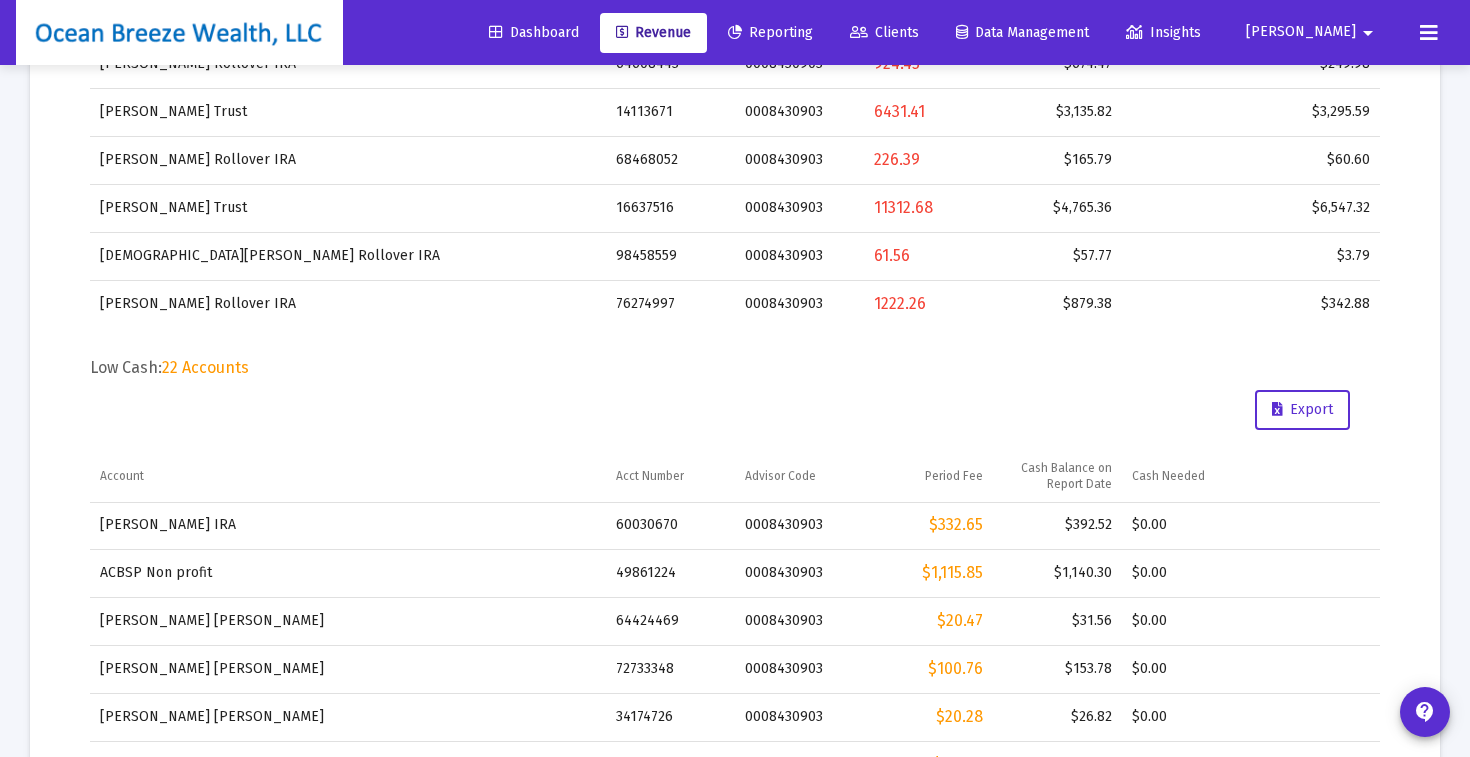 scroll, scrollTop: 938, scrollLeft: 0, axis: vertical 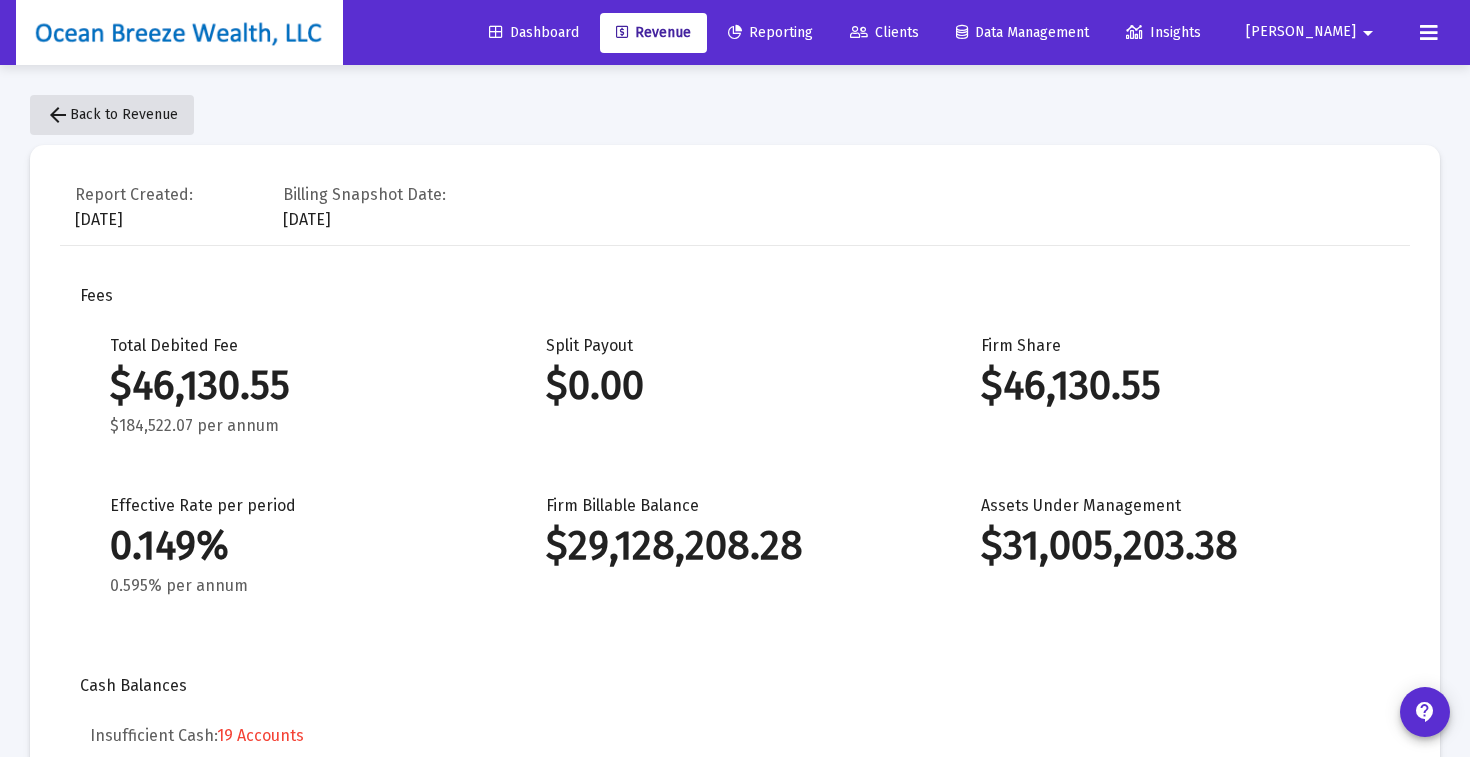 click on "arrow_back  Back to Revenue" 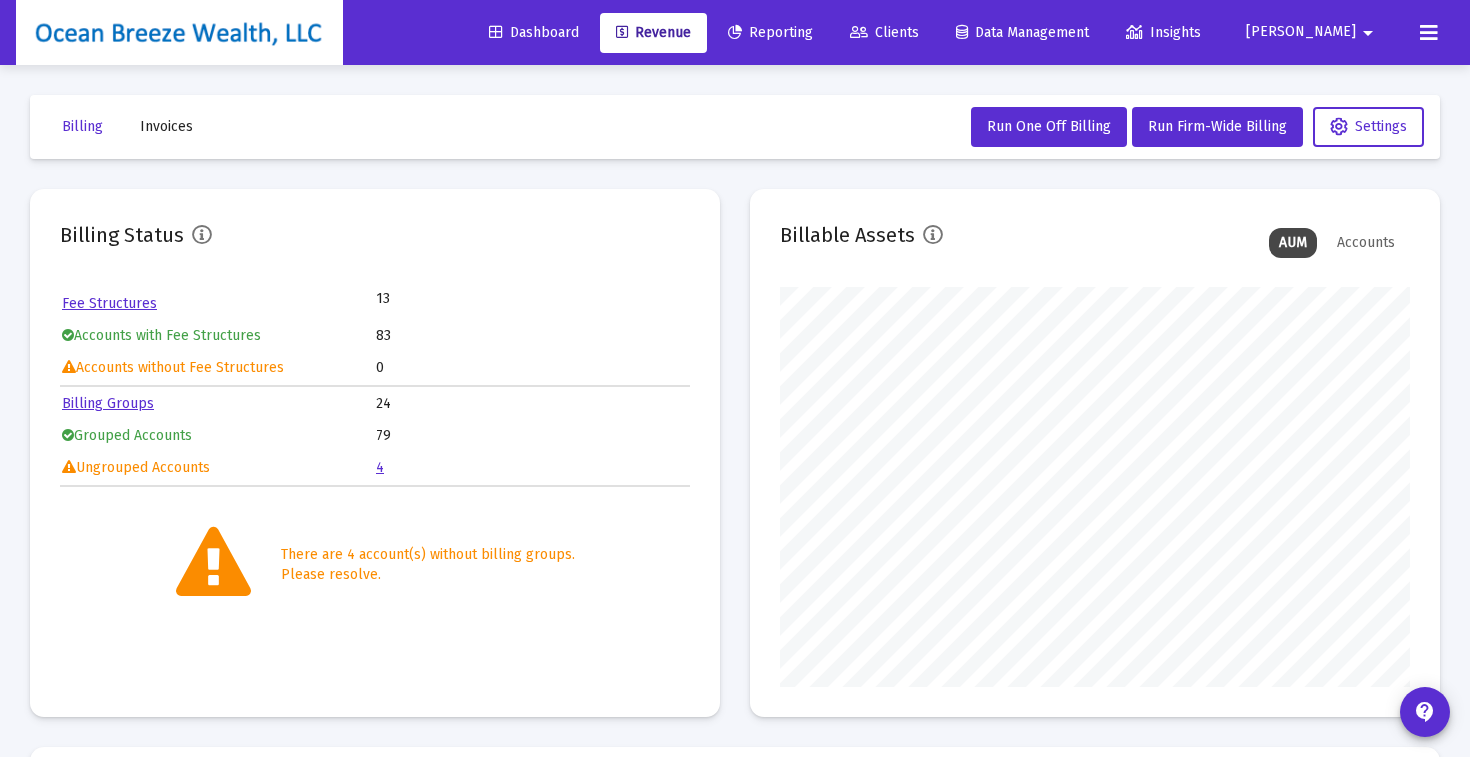 scroll, scrollTop: 999600, scrollLeft: 999370, axis: both 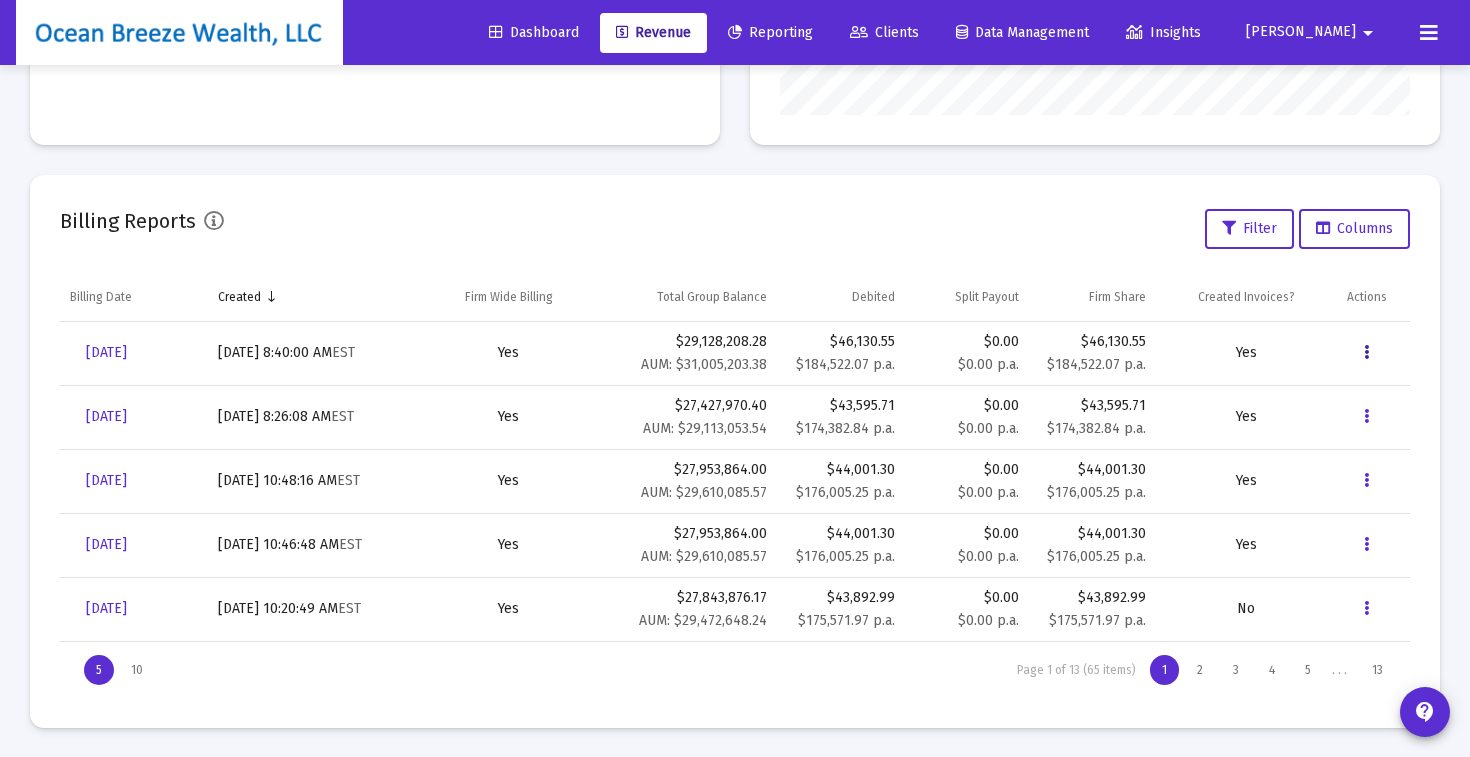 click at bounding box center [1366, 353] 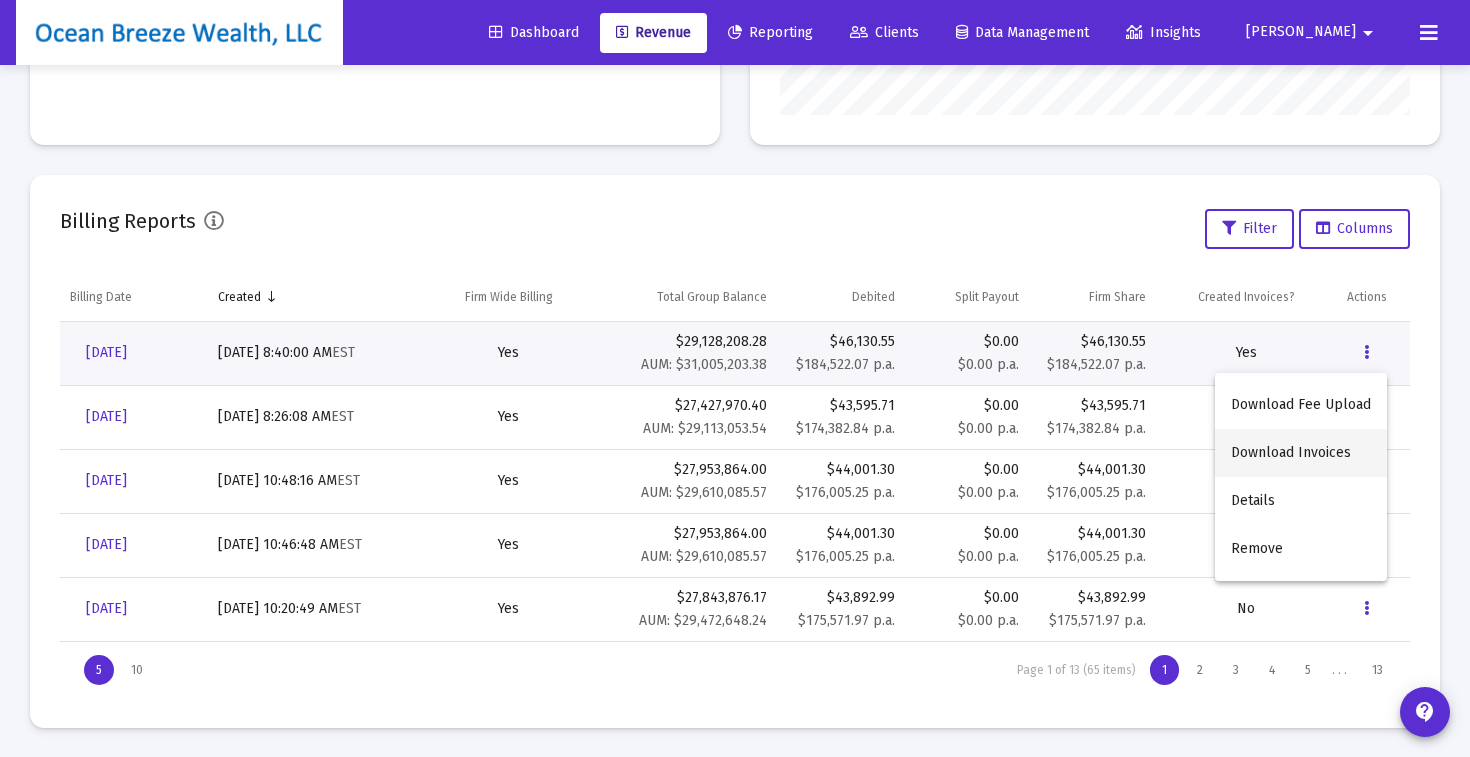 click on "Download Invoices" at bounding box center [1301, 453] 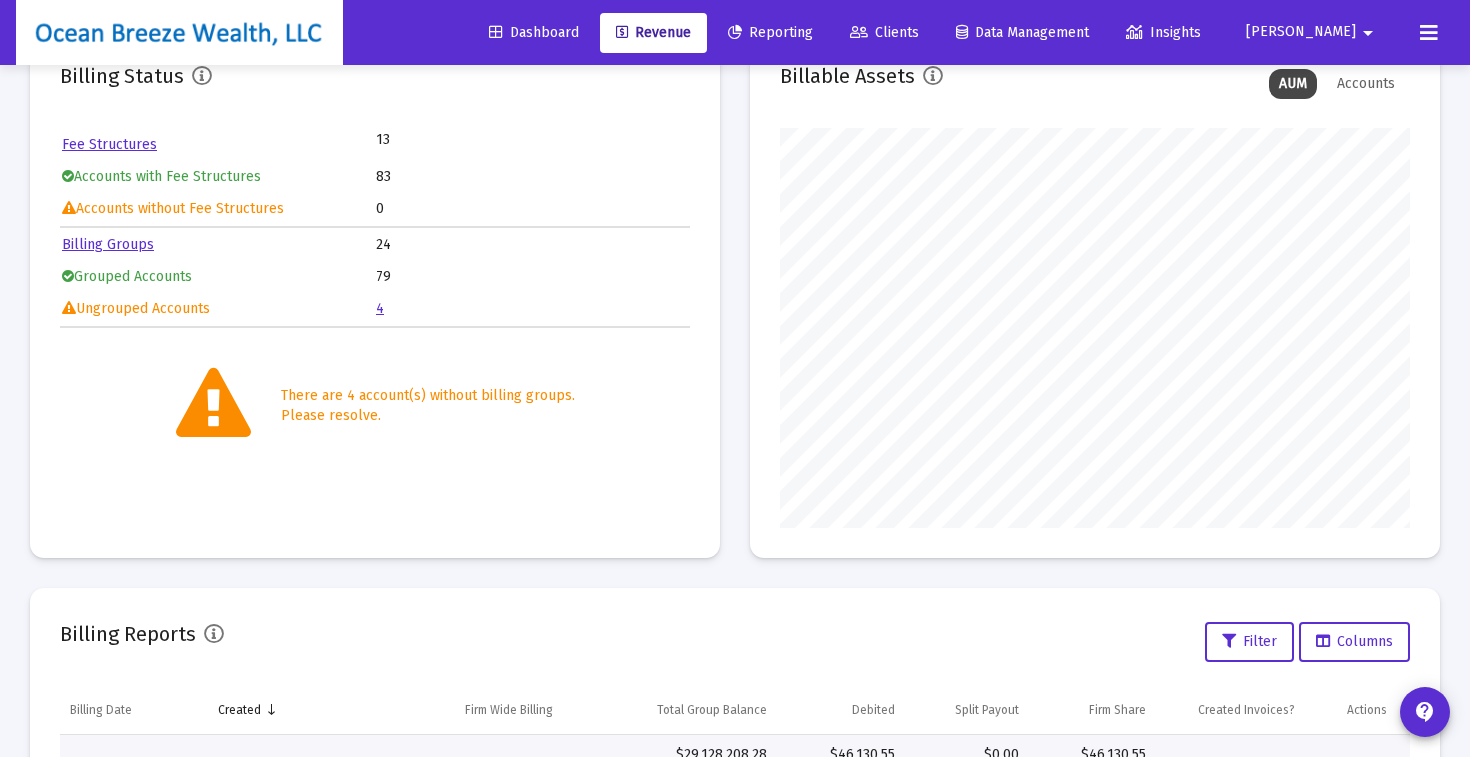 scroll, scrollTop: 0, scrollLeft: 0, axis: both 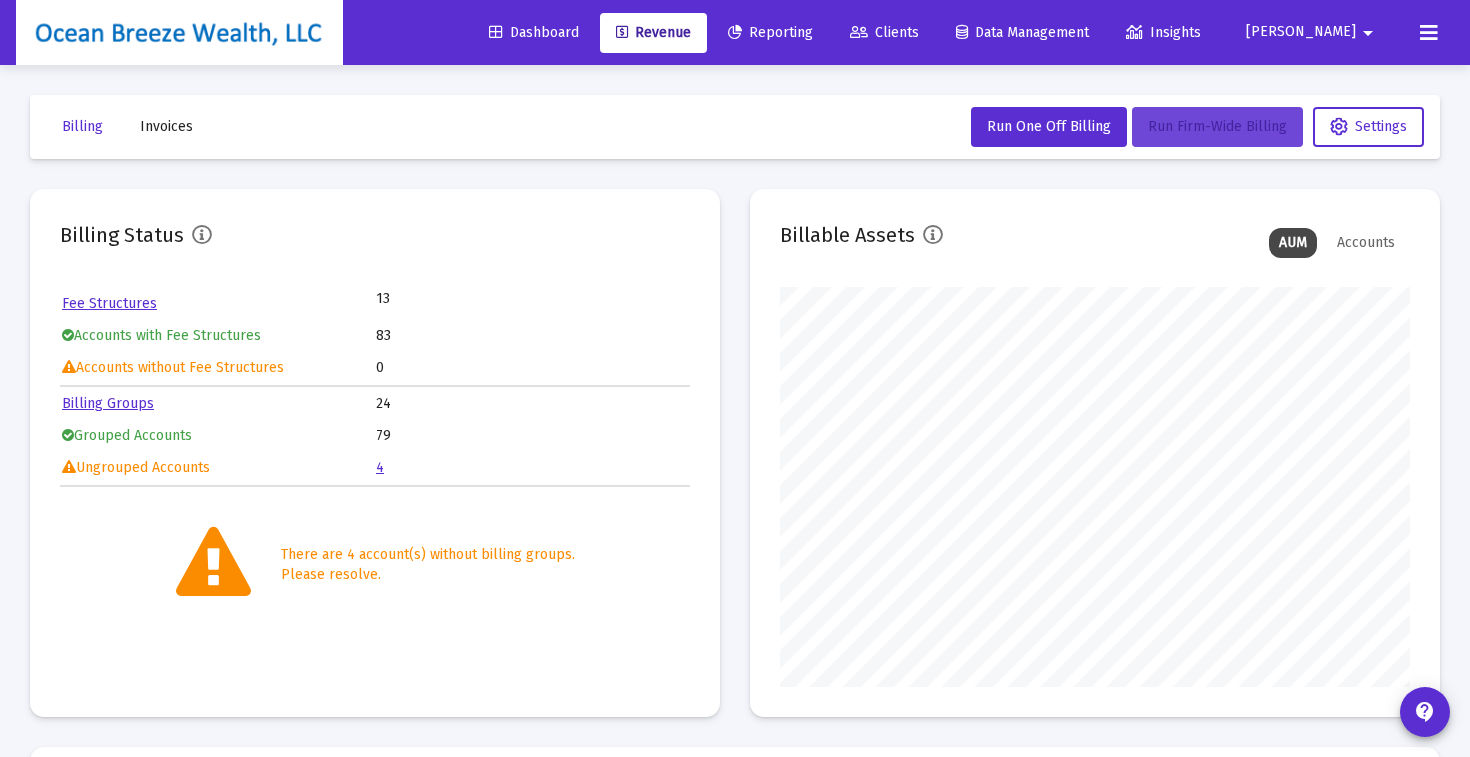 click on "Run Firm-Wide Billing" 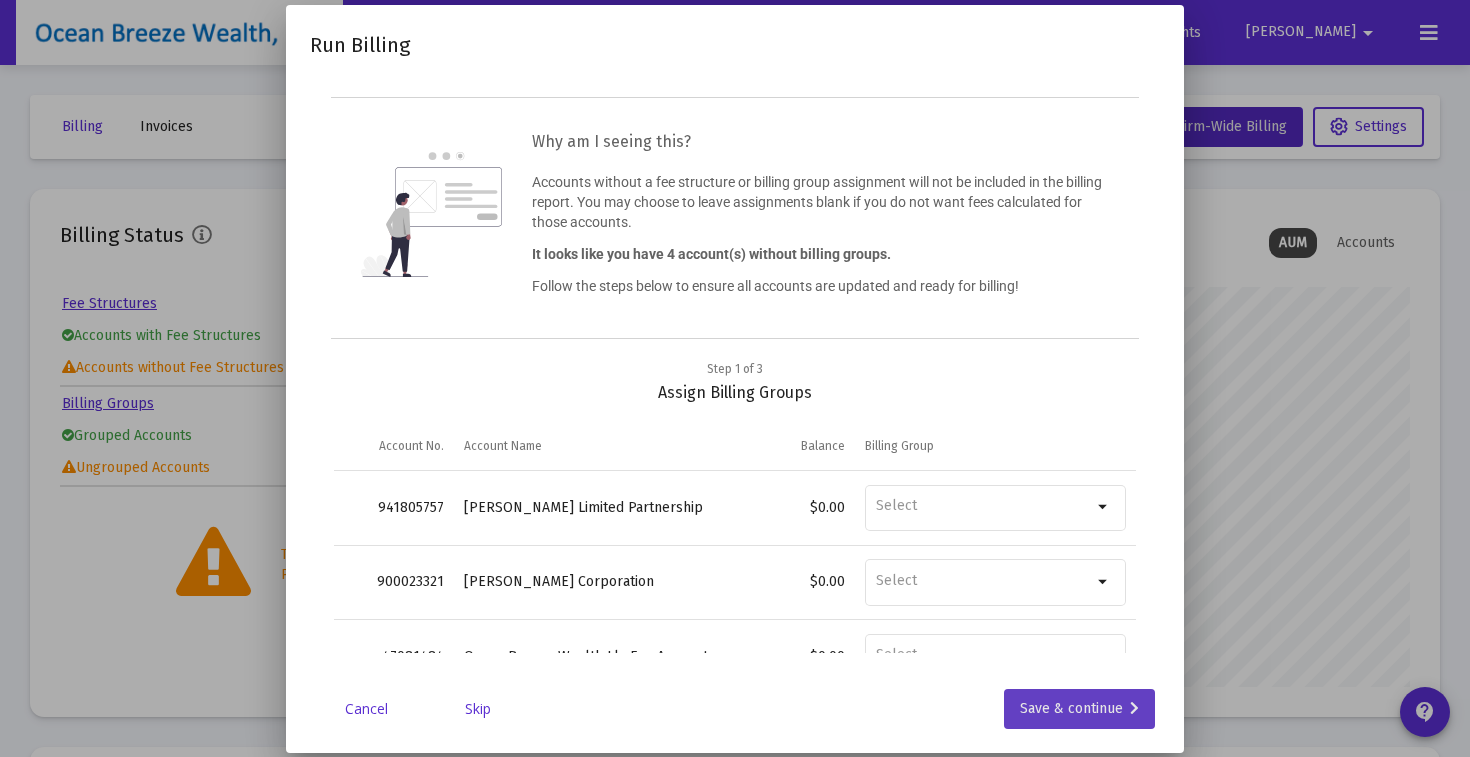 click on "Save & continue" at bounding box center (1079, 709) 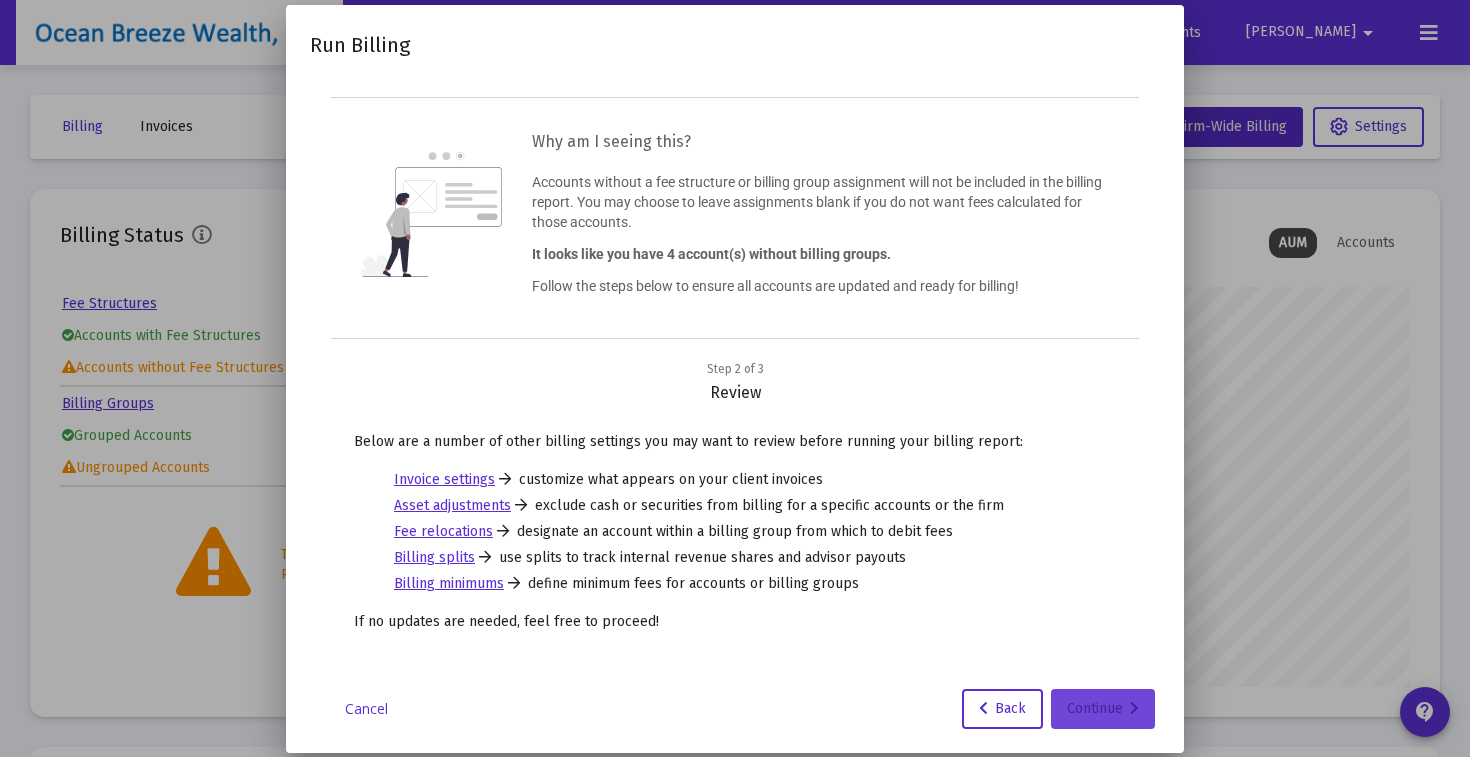 click on "Continue" at bounding box center [1103, 709] 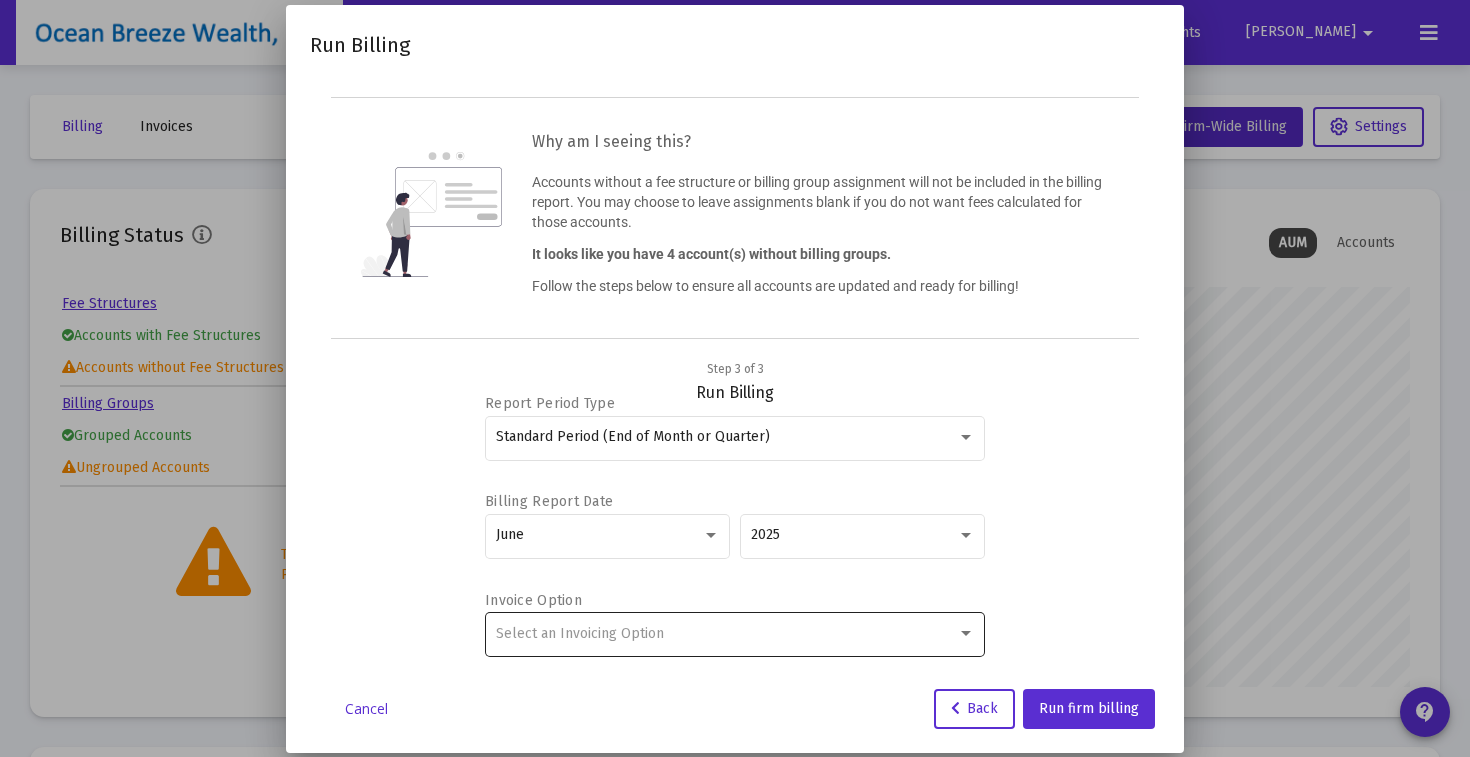 click on "Select an Invoicing Option" at bounding box center [735, 633] 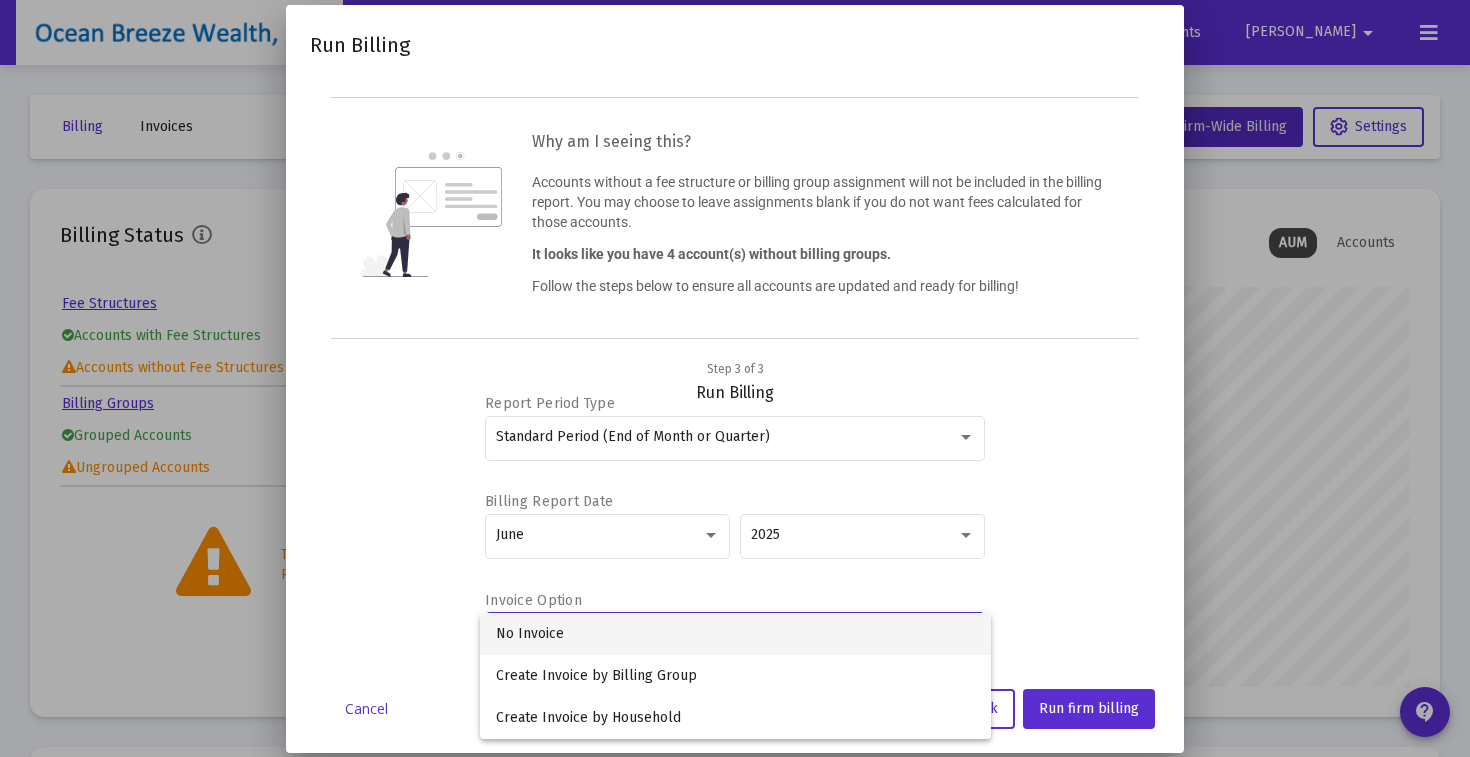 click on "No Invoice" at bounding box center (735, 634) 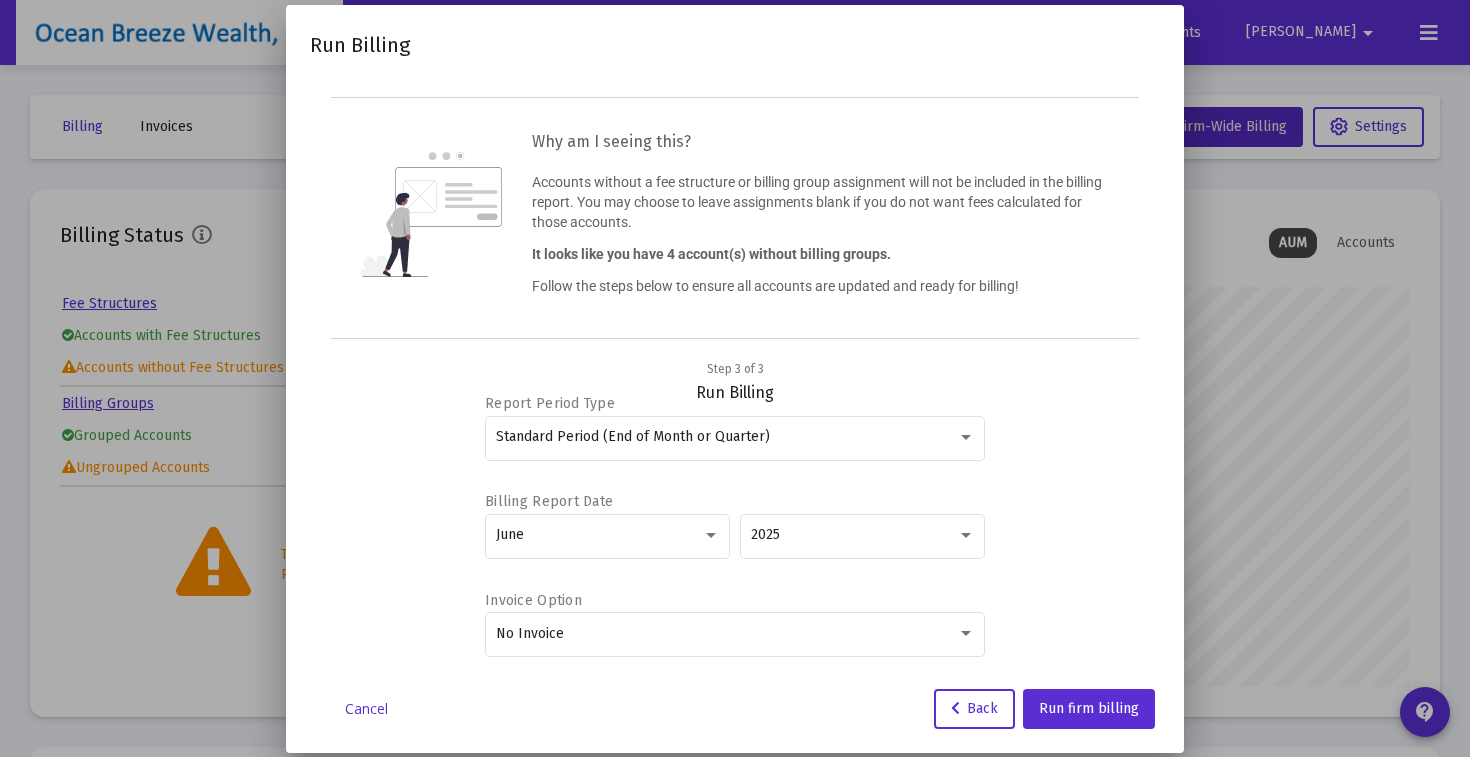 click on "Report Period Type  Standard Period (End of Month or Quarter)  Billing Report Date  [DATE]  Invoice Option  No Invoice" at bounding box center [735, 528] 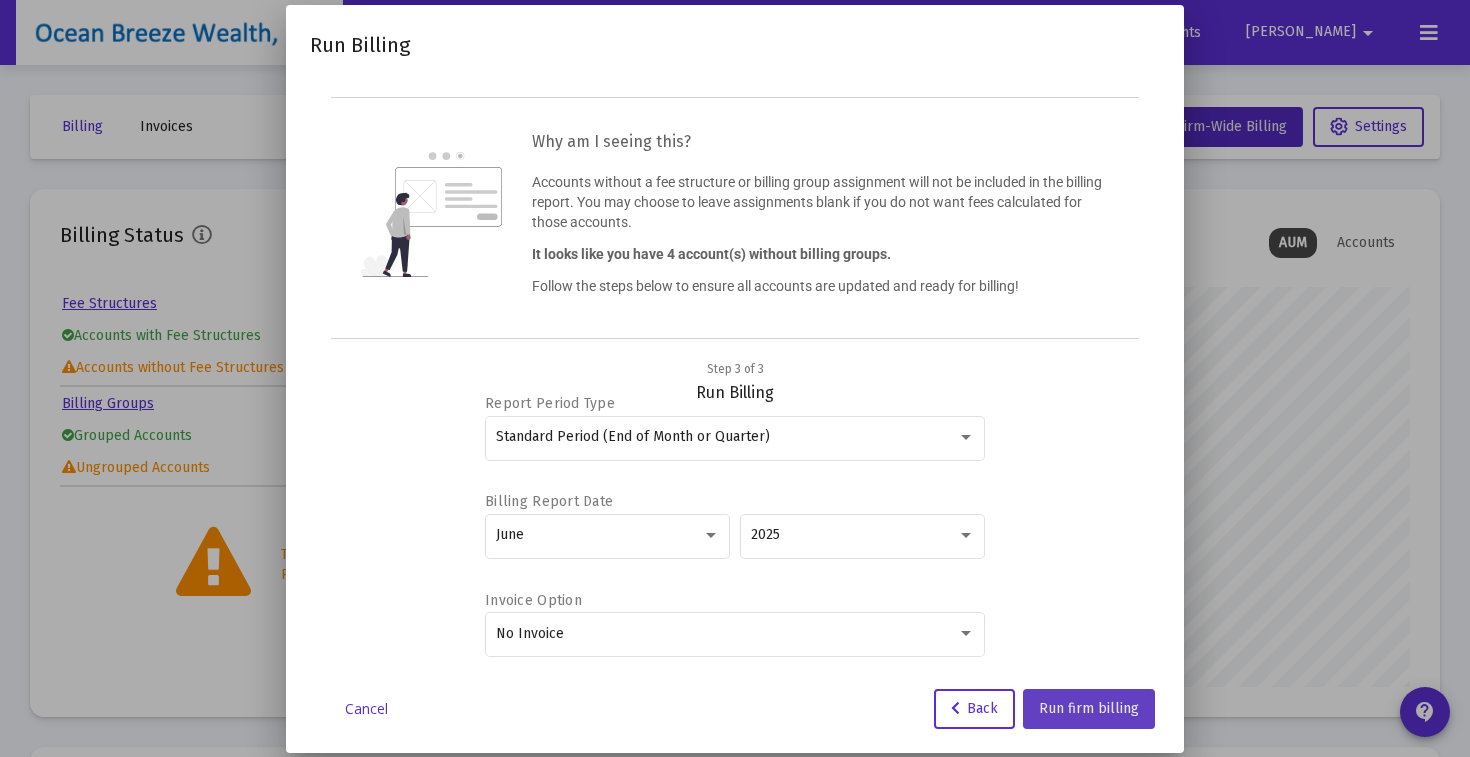 click on "Run firm billing" at bounding box center (1089, 708) 